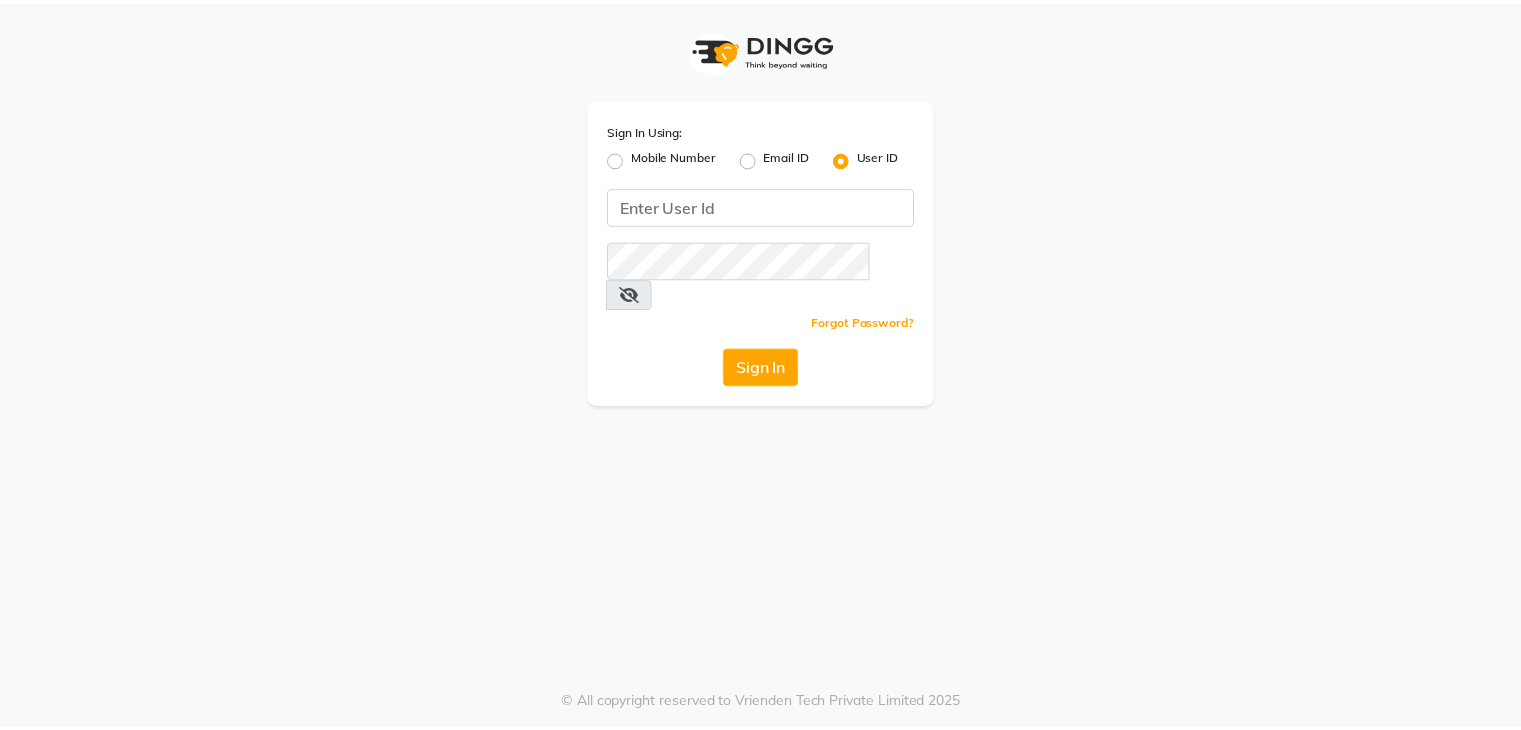 scroll, scrollTop: 0, scrollLeft: 0, axis: both 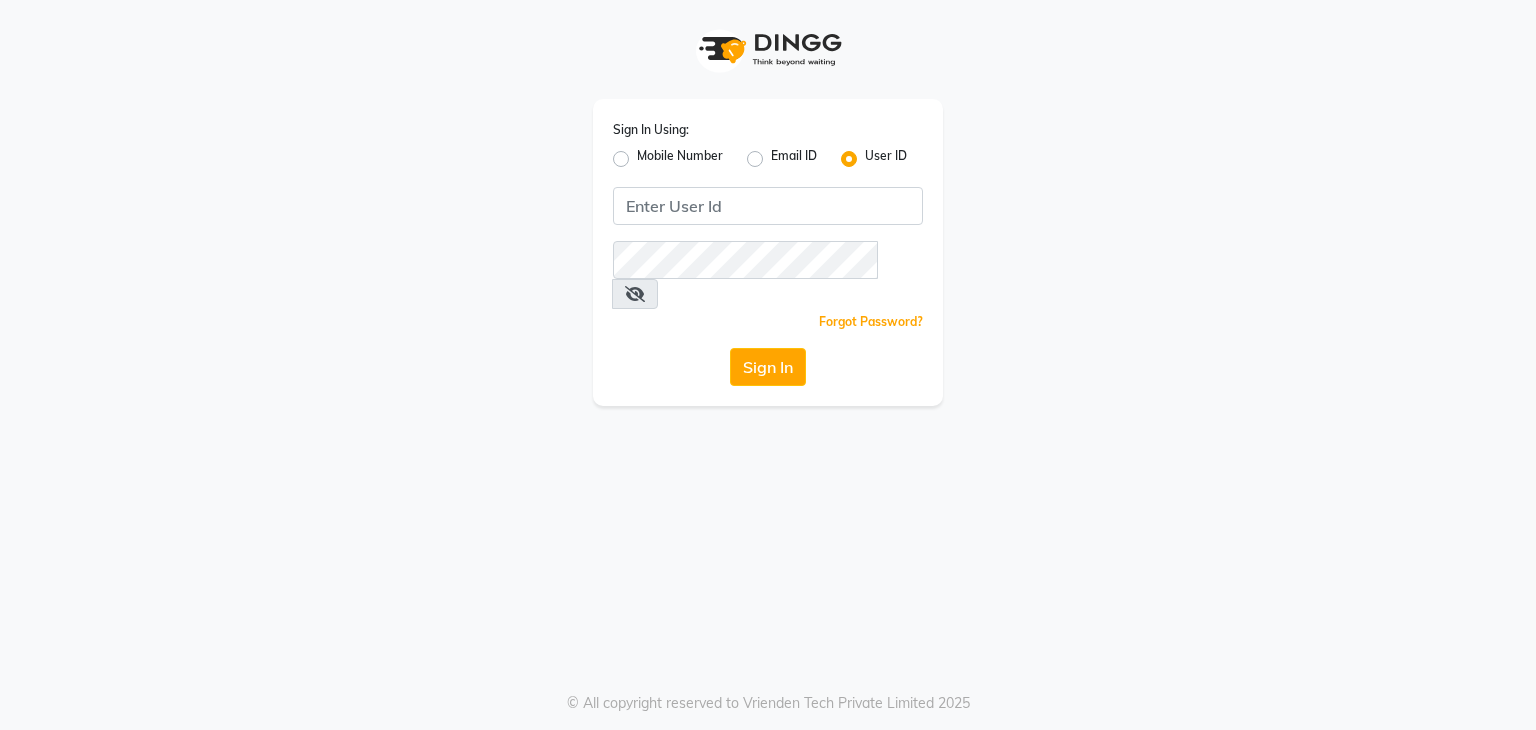 click on "Mobile Number" 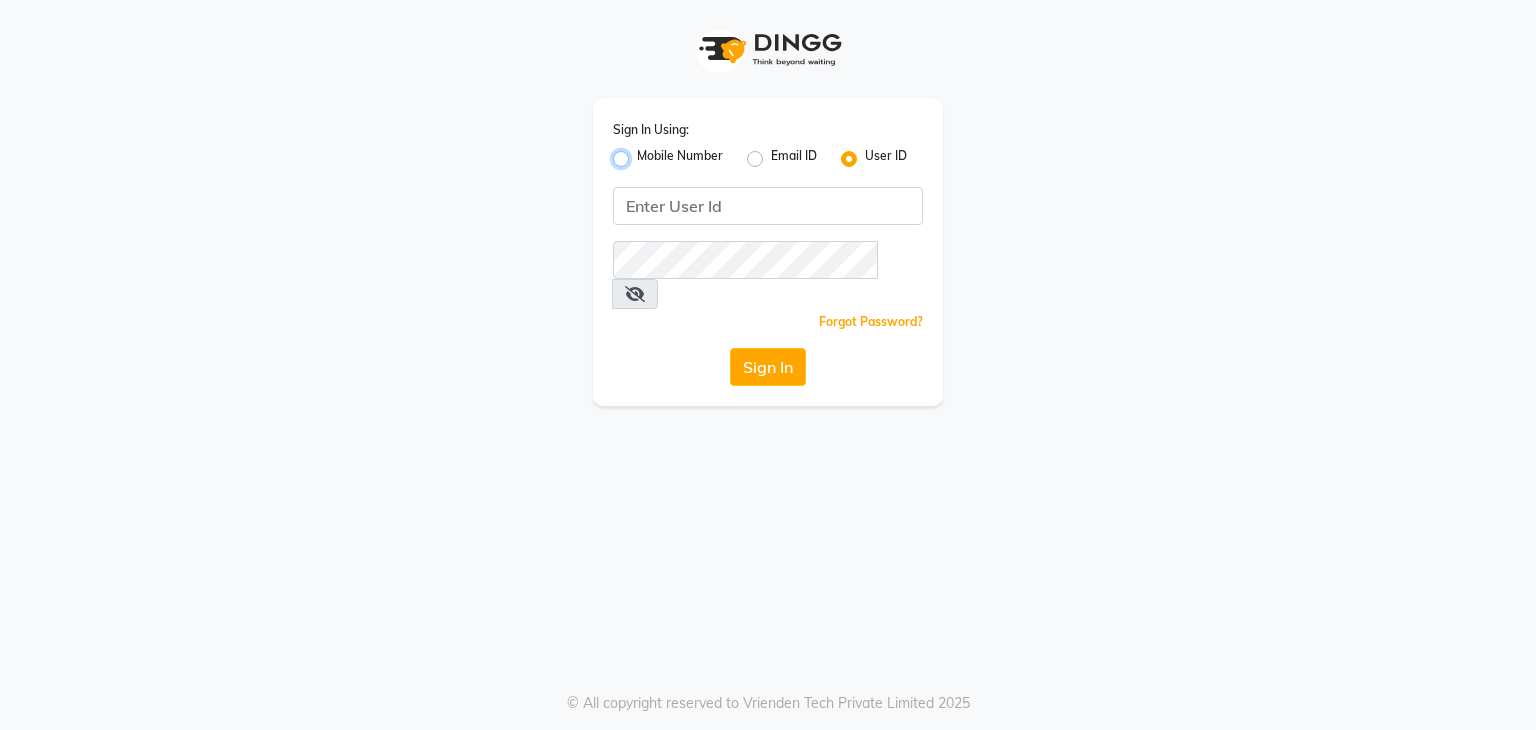 click on "Mobile Number" at bounding box center [643, 153] 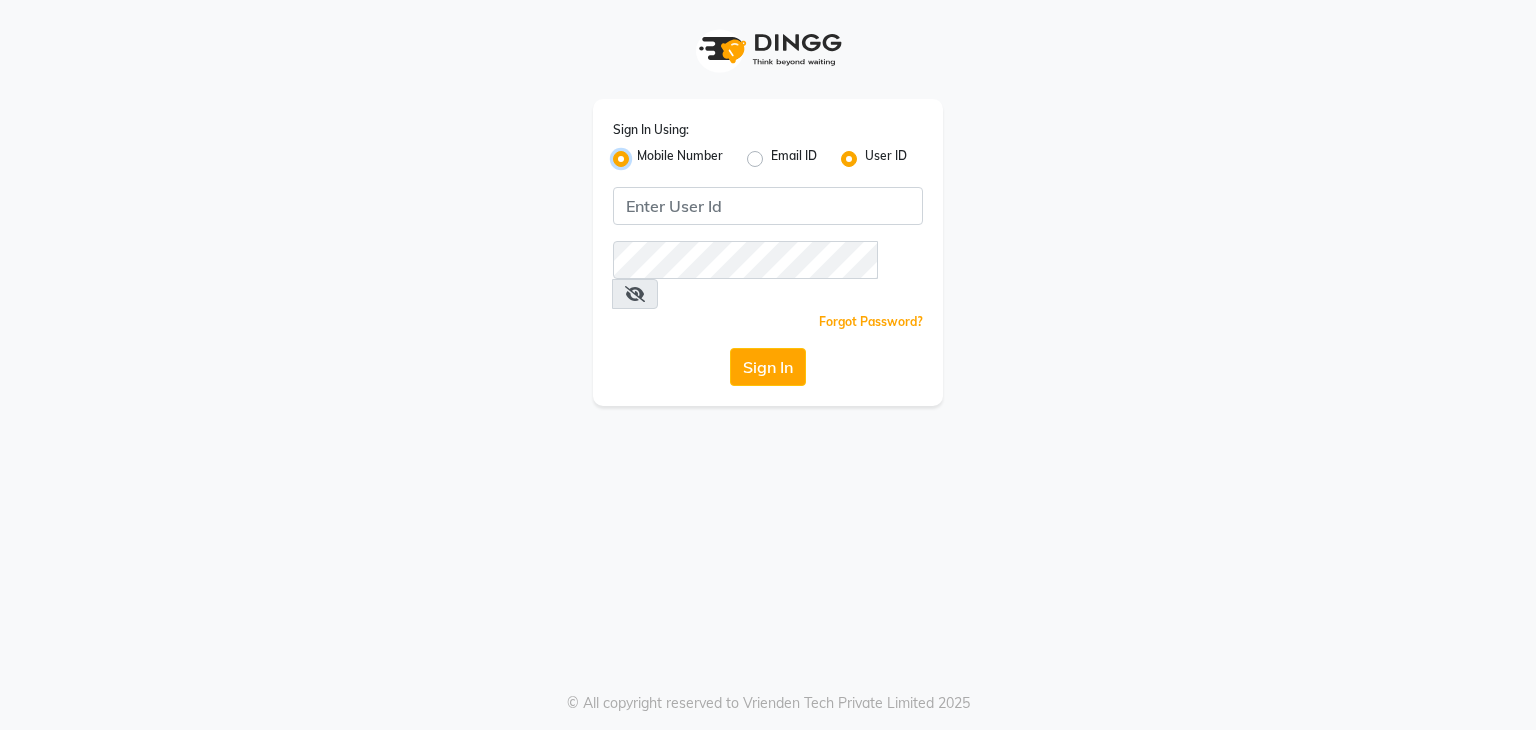 radio on "false" 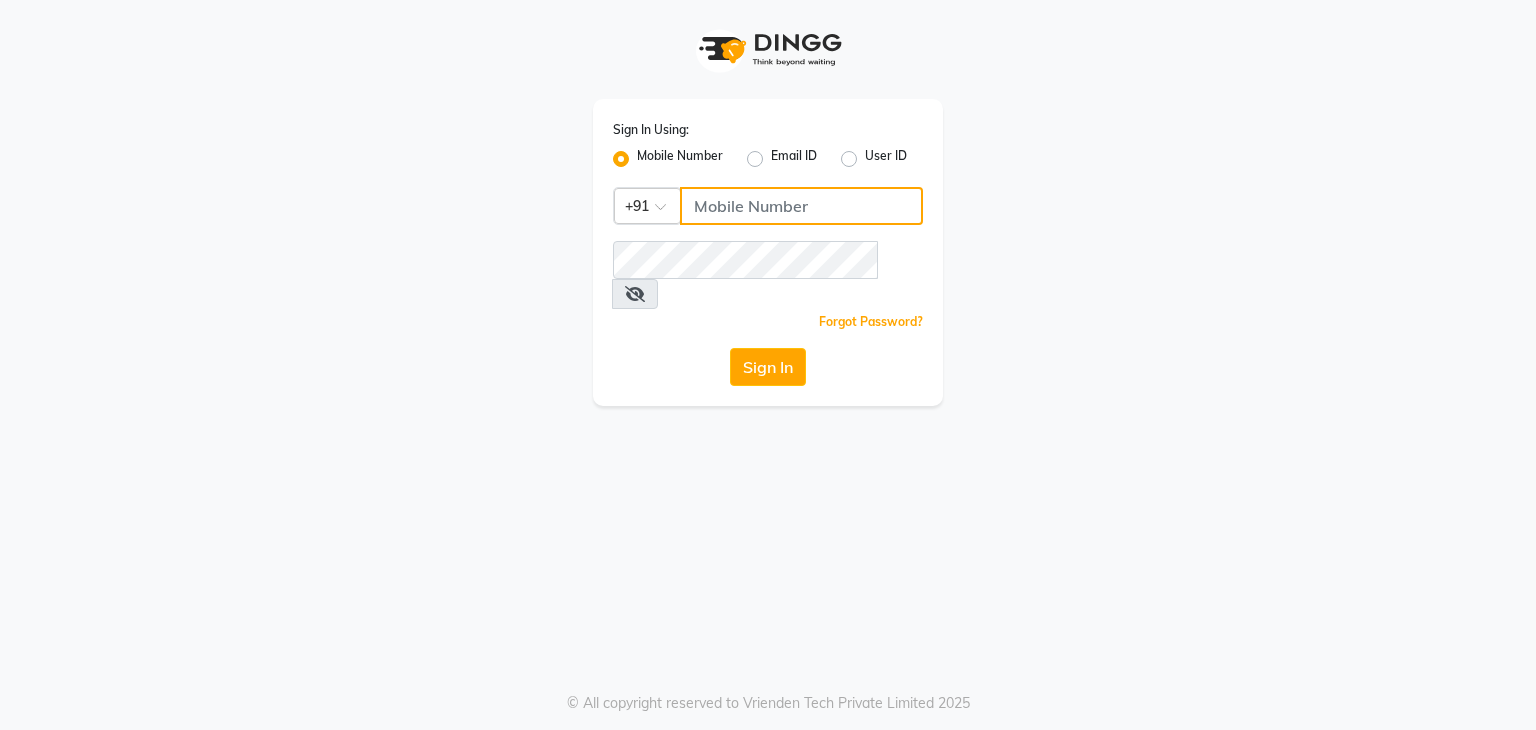 click 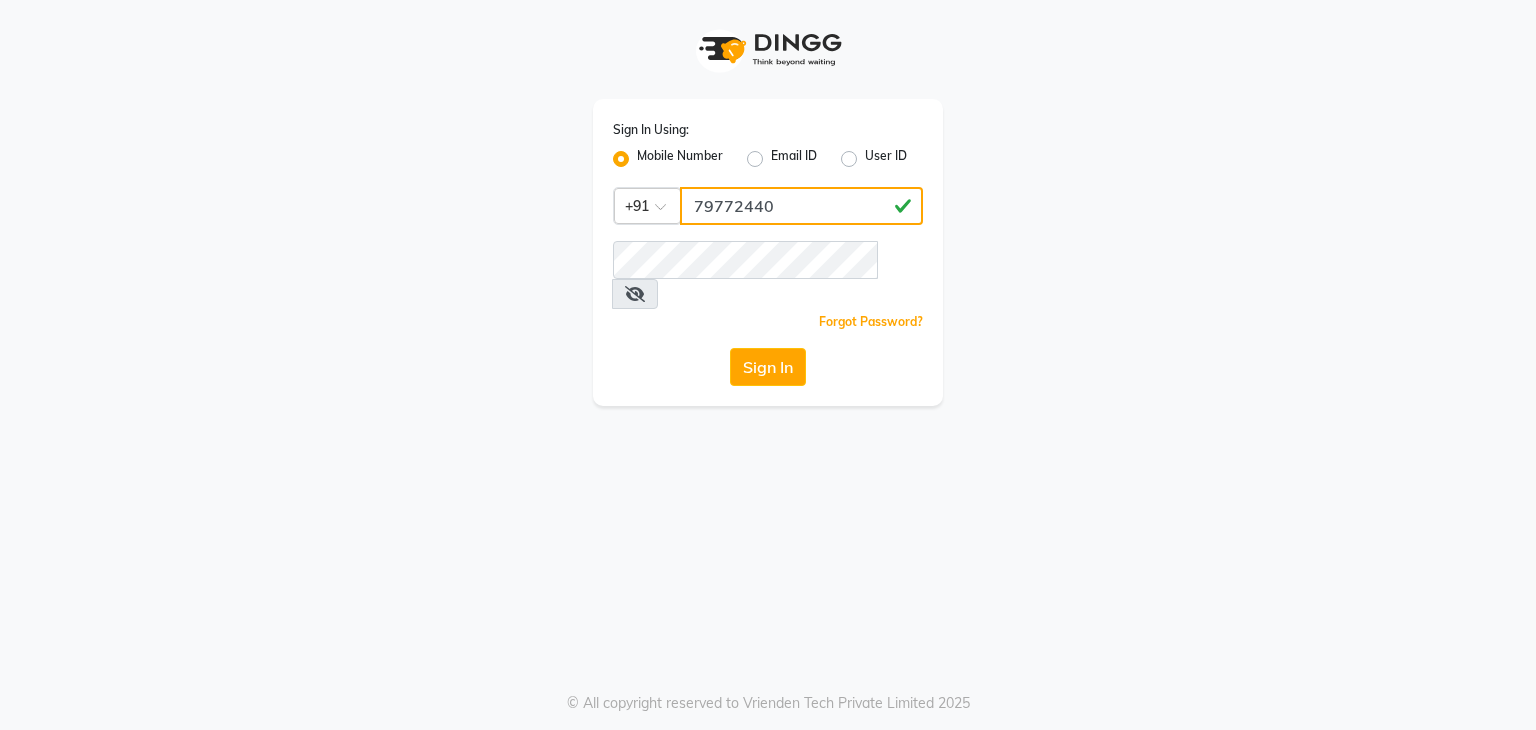 click on "Sign In" 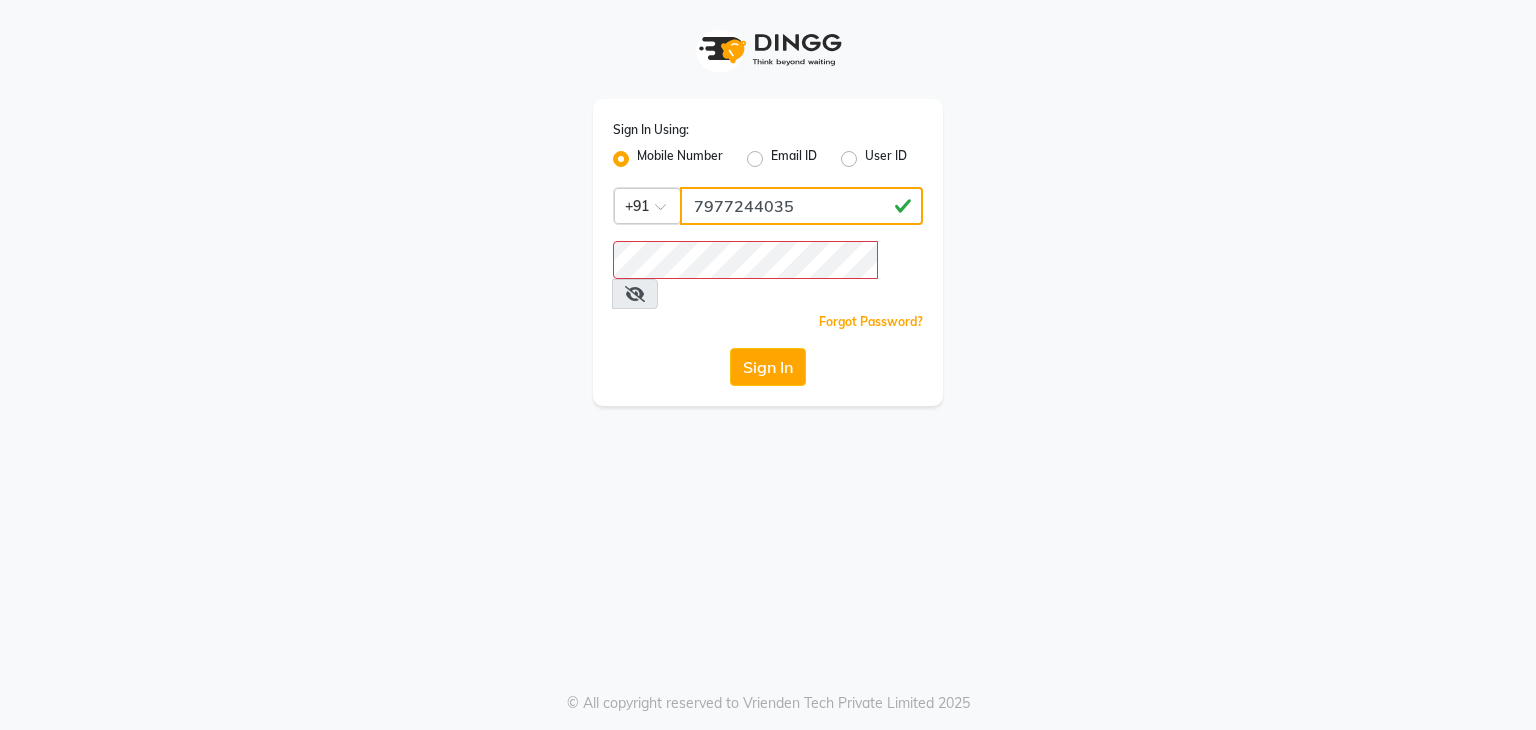 type on "7977244035" 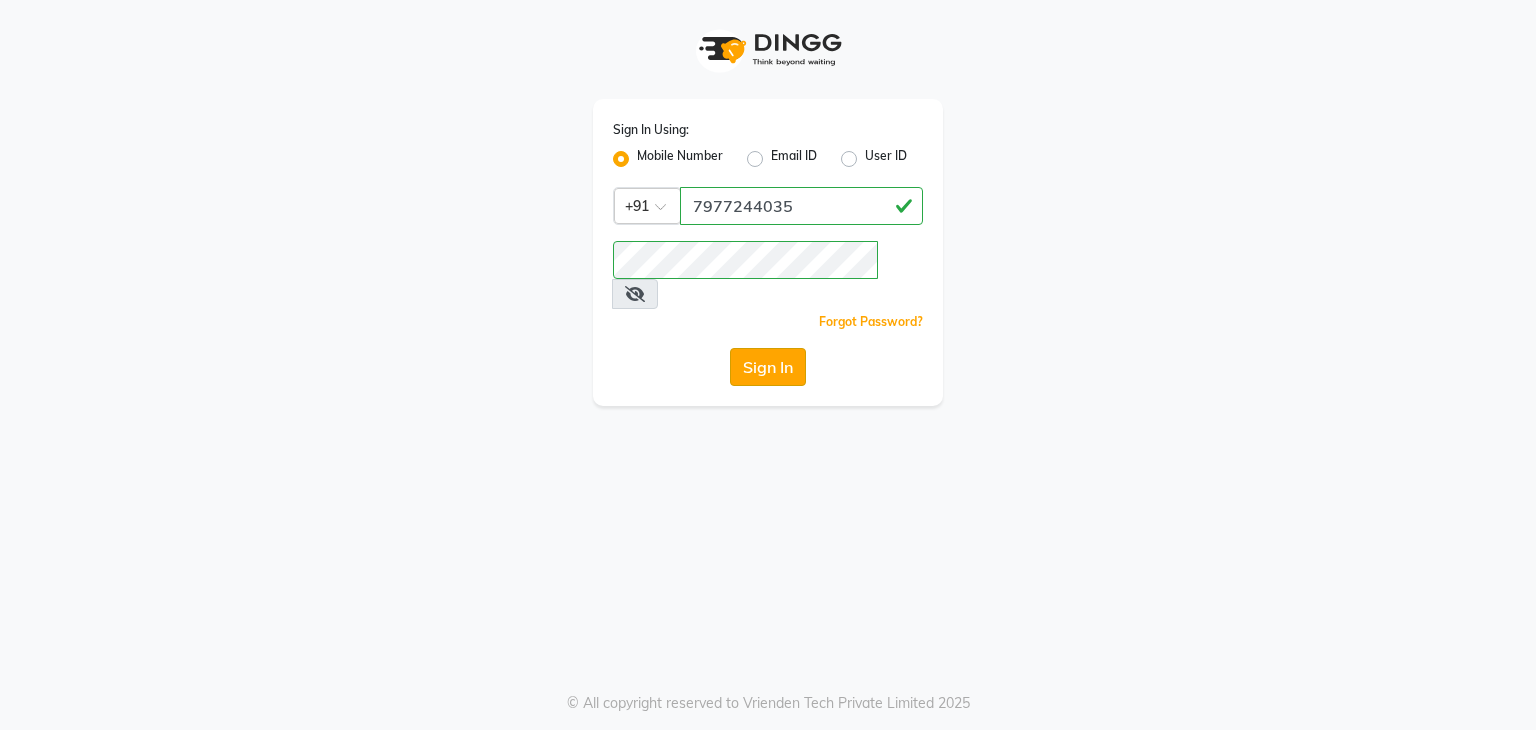 click on "Sign In" 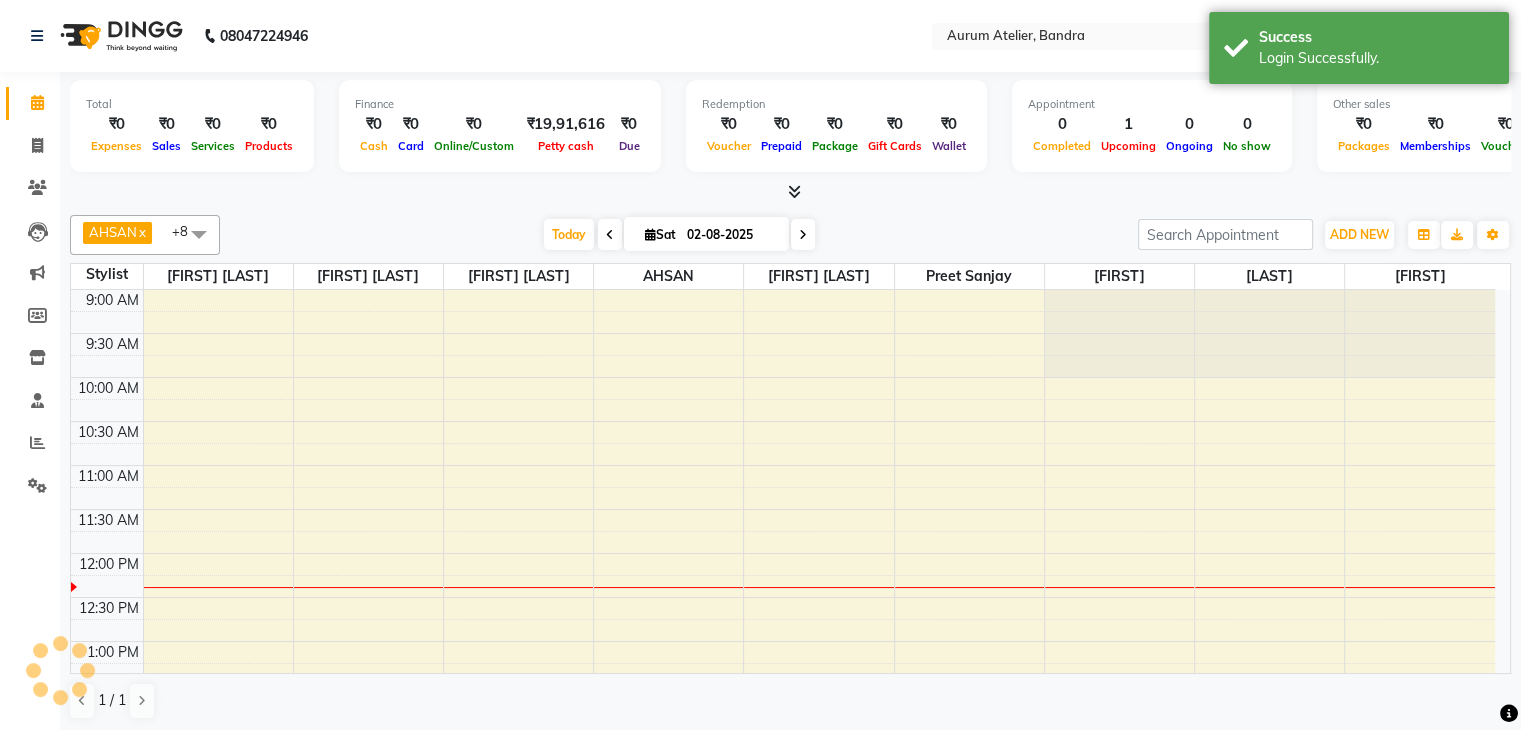 scroll, scrollTop: 0, scrollLeft: 0, axis: both 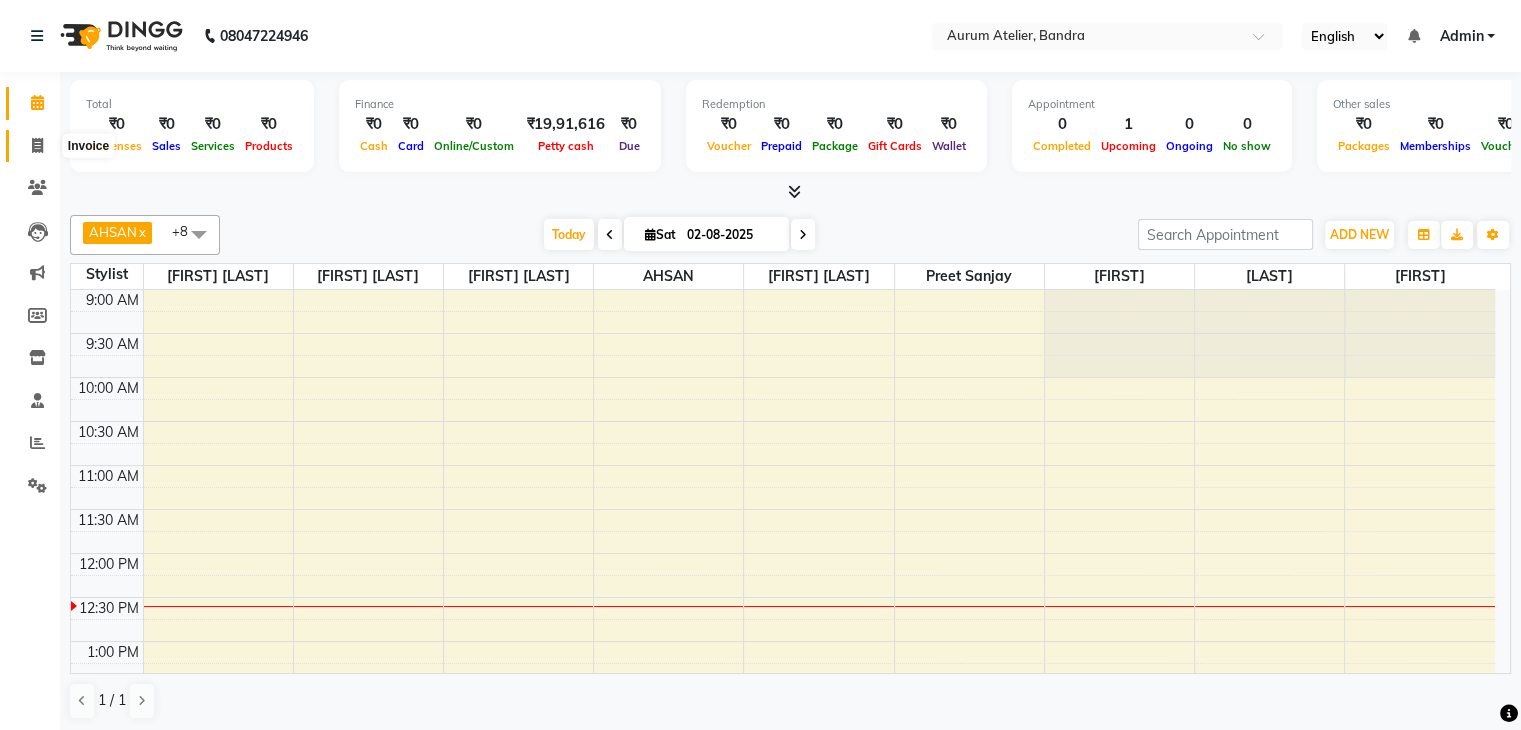 click 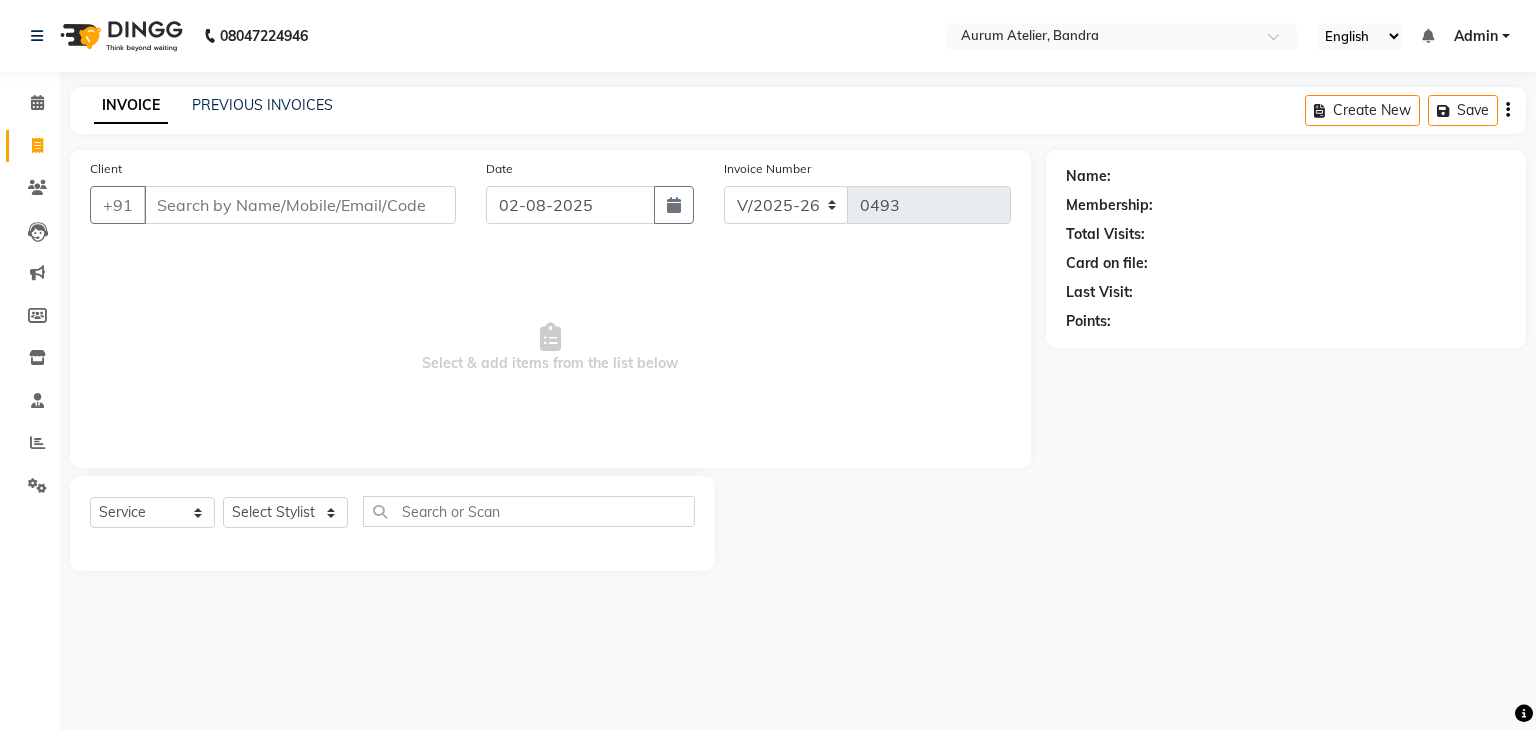 click on "Client" at bounding box center [300, 205] 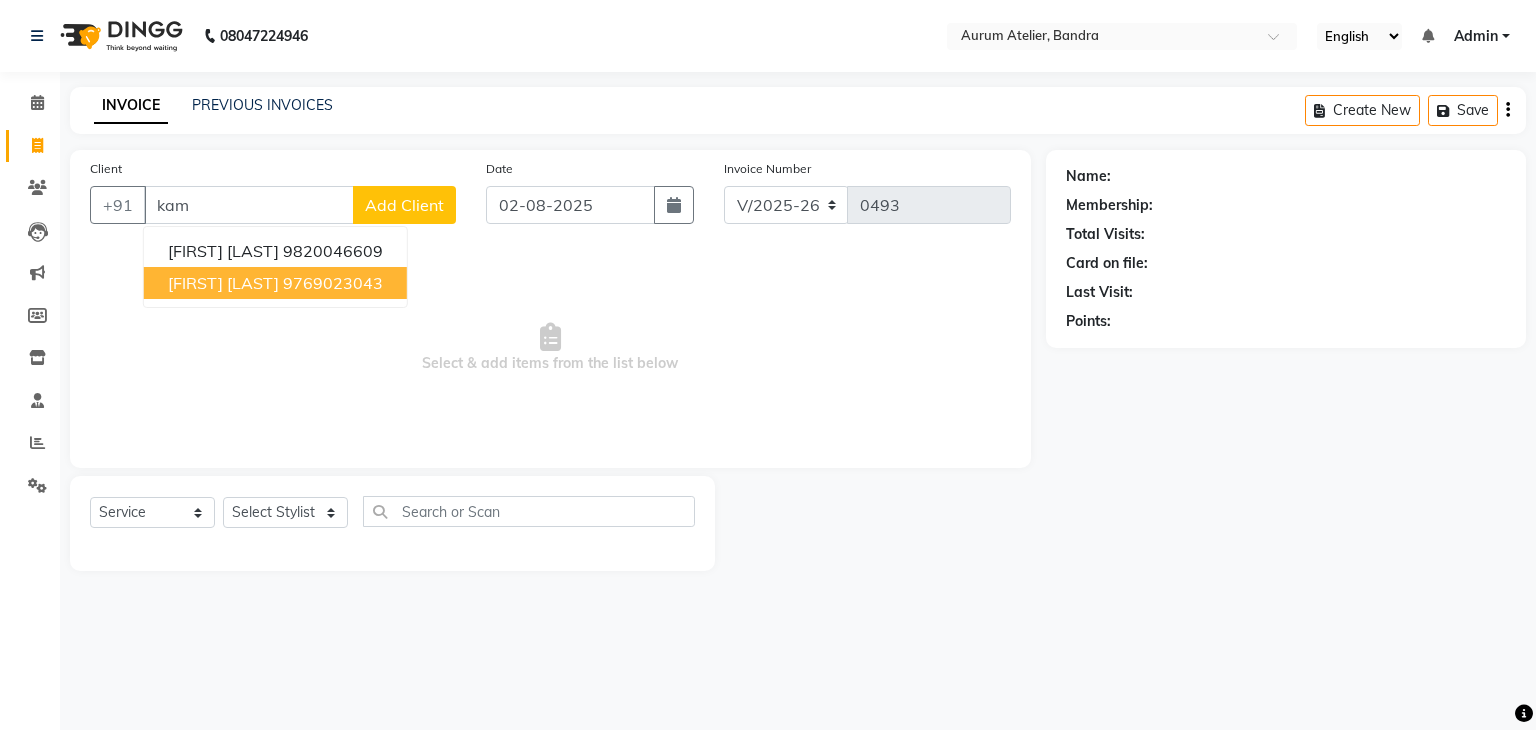 click on "[FIRST] [LAST]" at bounding box center [223, 283] 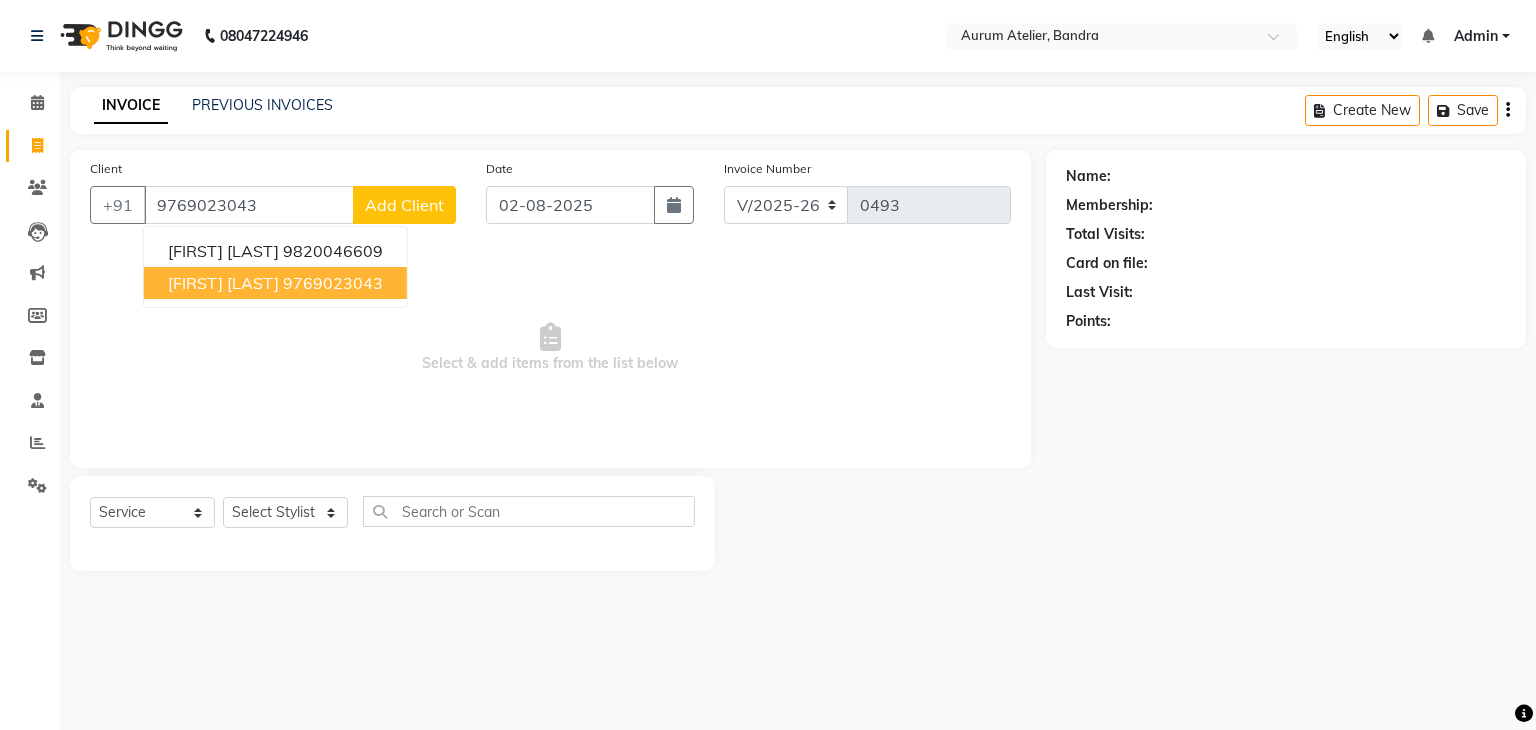 type on "9769023043" 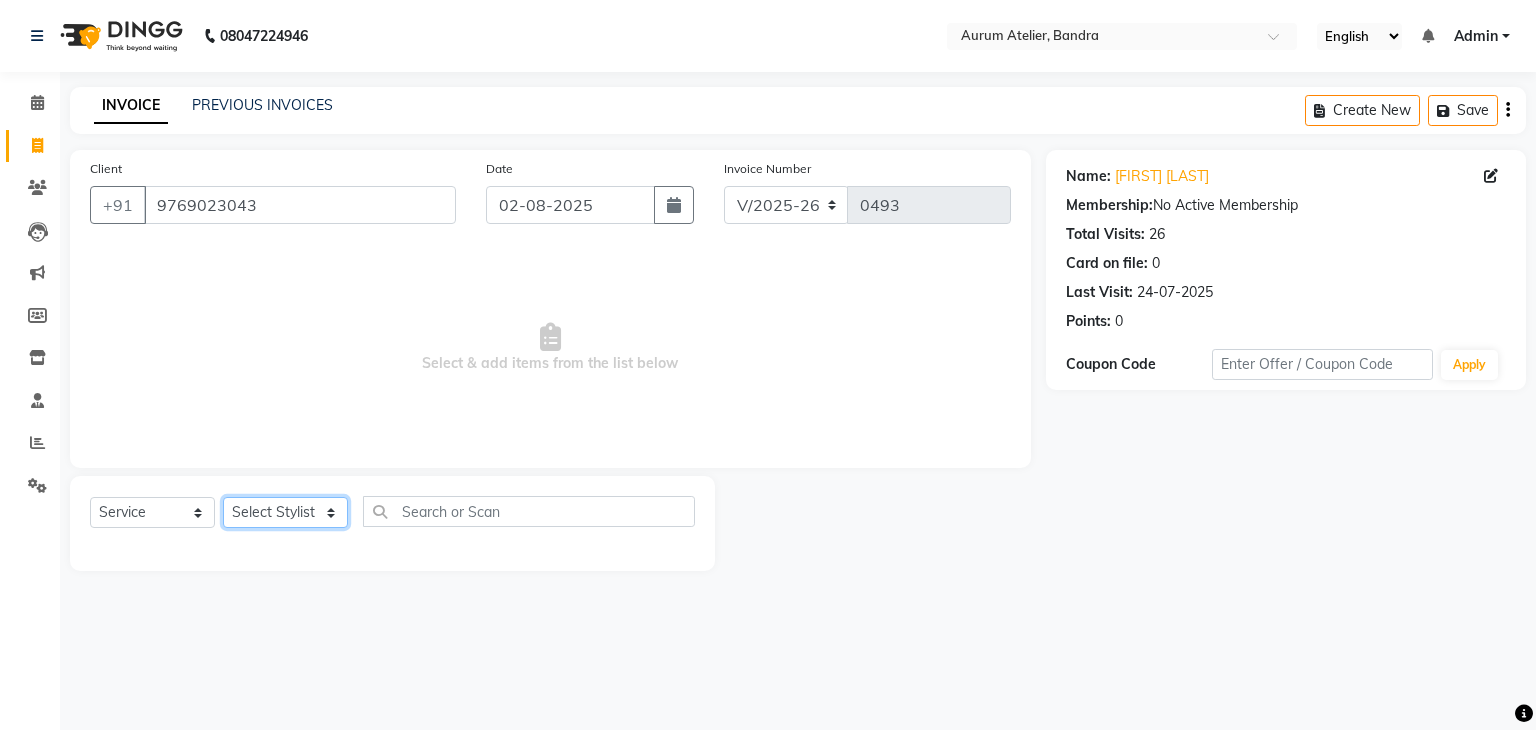 click on "Select Stylist [FIRST] [FIRST] [FIRST] [FIRST] [FIRST] [FIRST] [FIRST] [LAST] [LAST]" 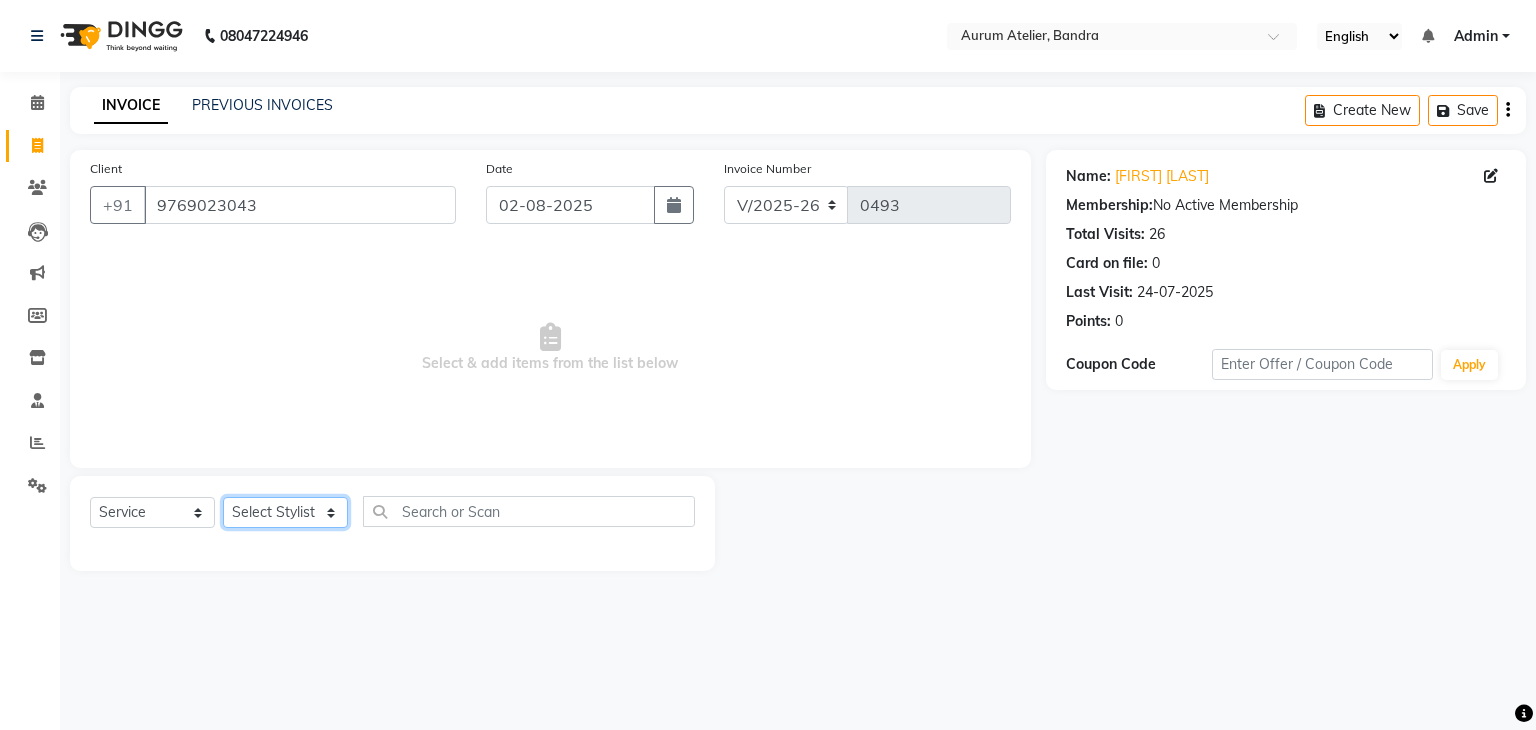 select on "66084" 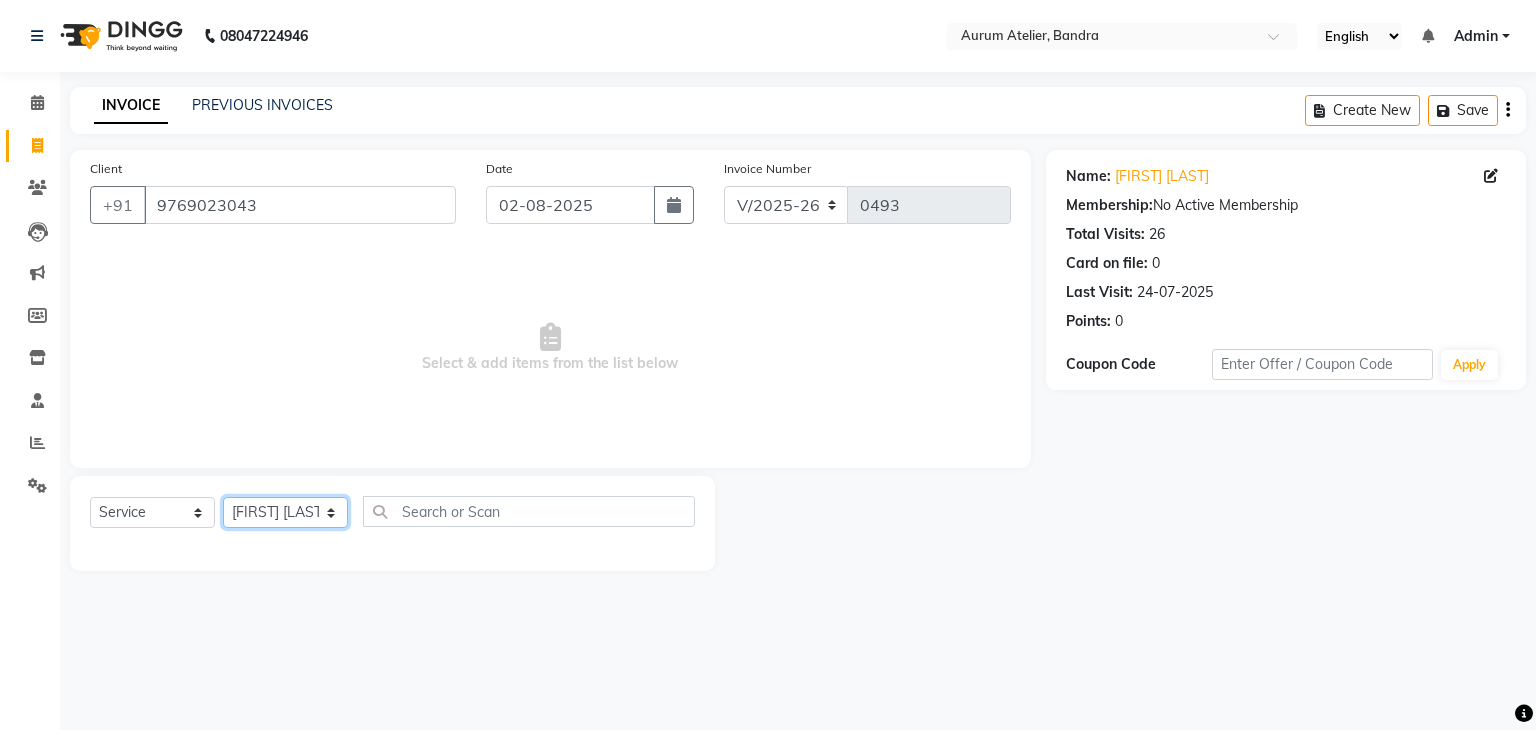 click on "Select Stylist [FIRST] [FIRST] [FIRST] [FIRST] [FIRST] [FIRST] [FIRST] [LAST] [LAST]" 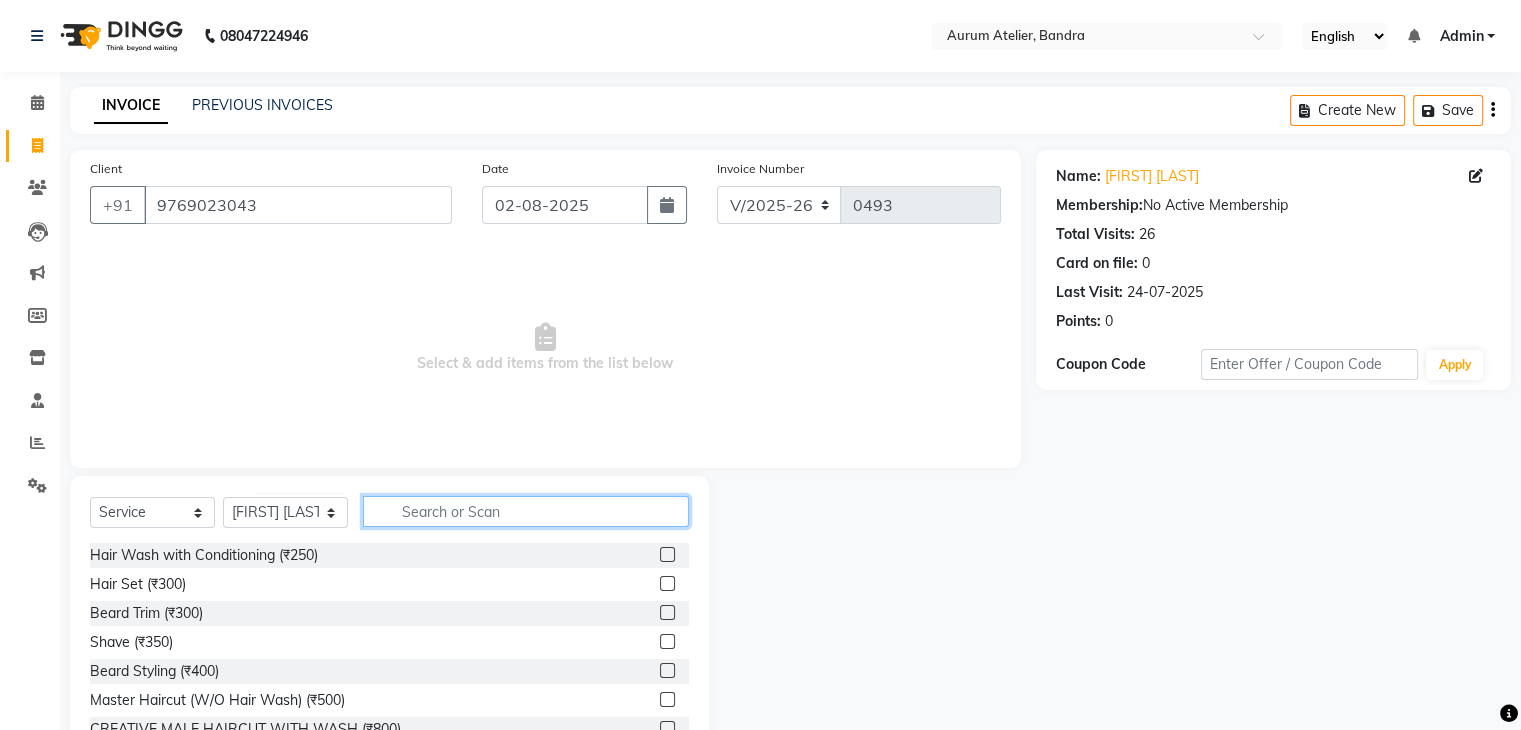 click 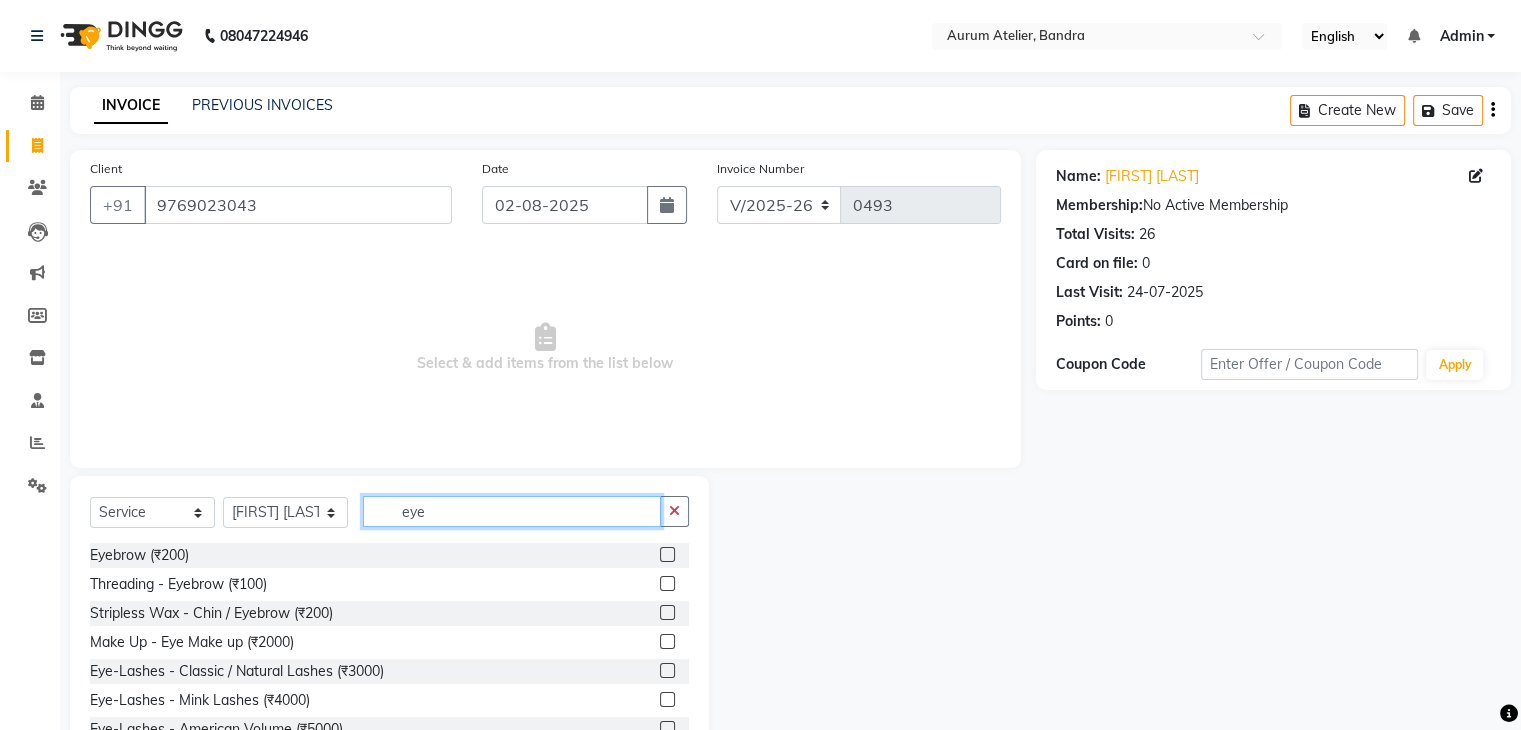 type on "eye" 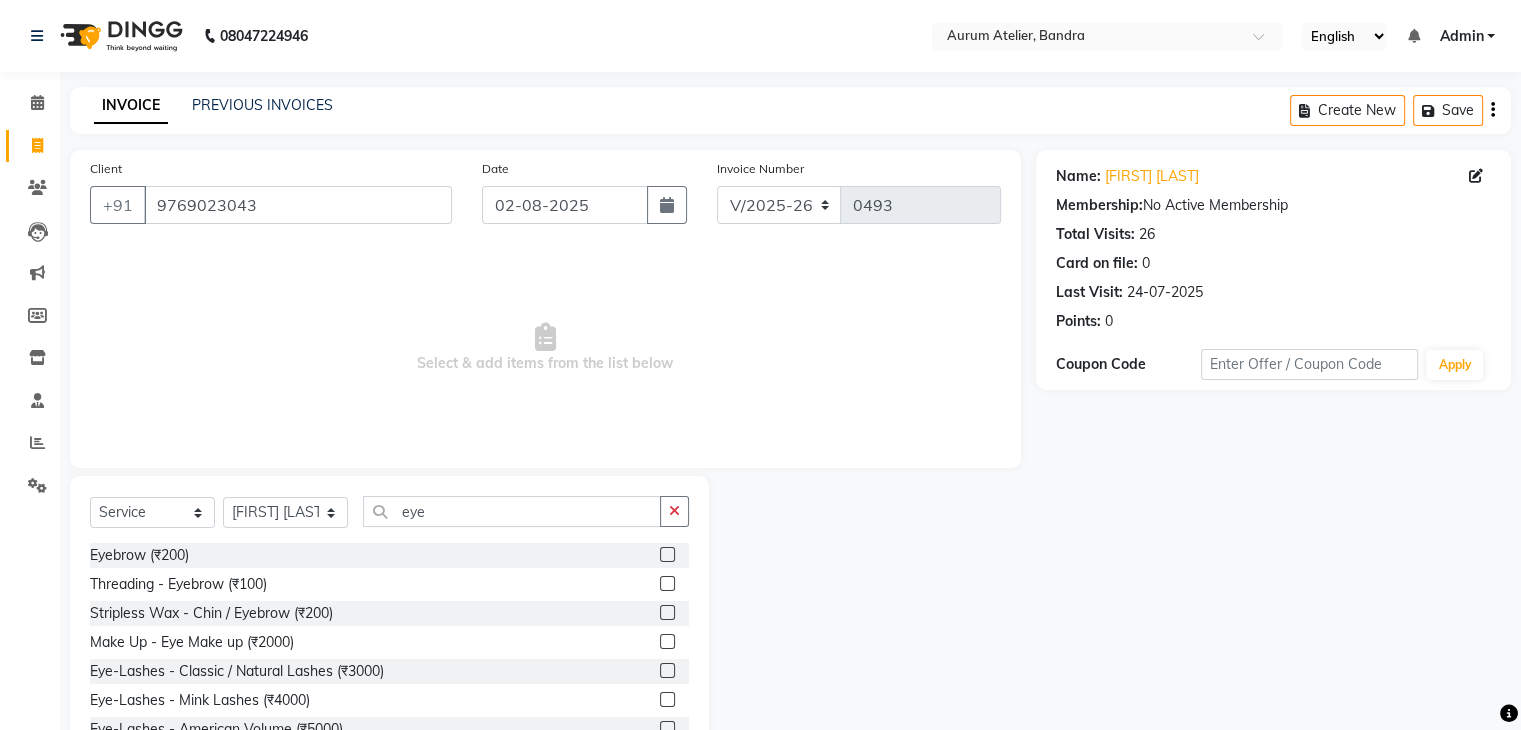click 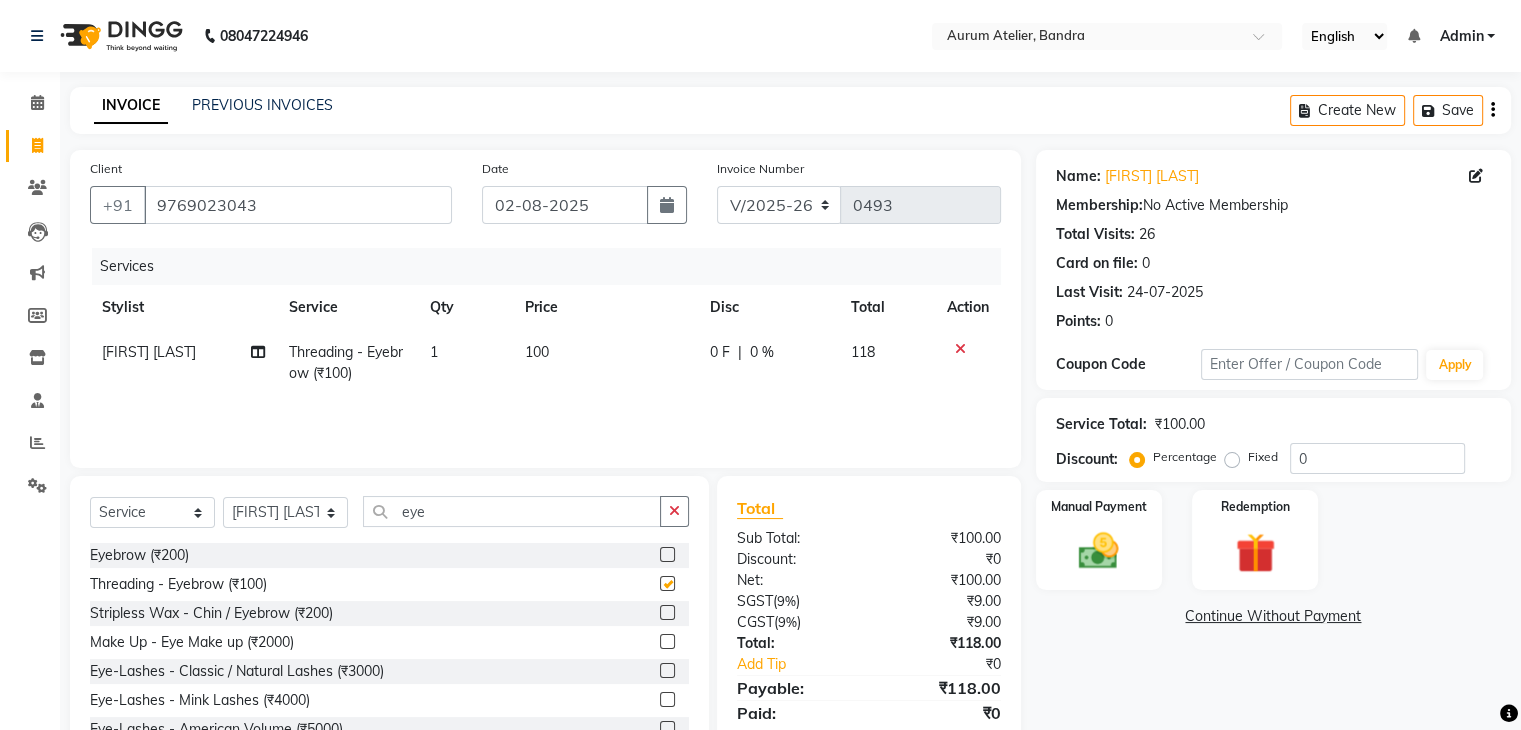 checkbox on "false" 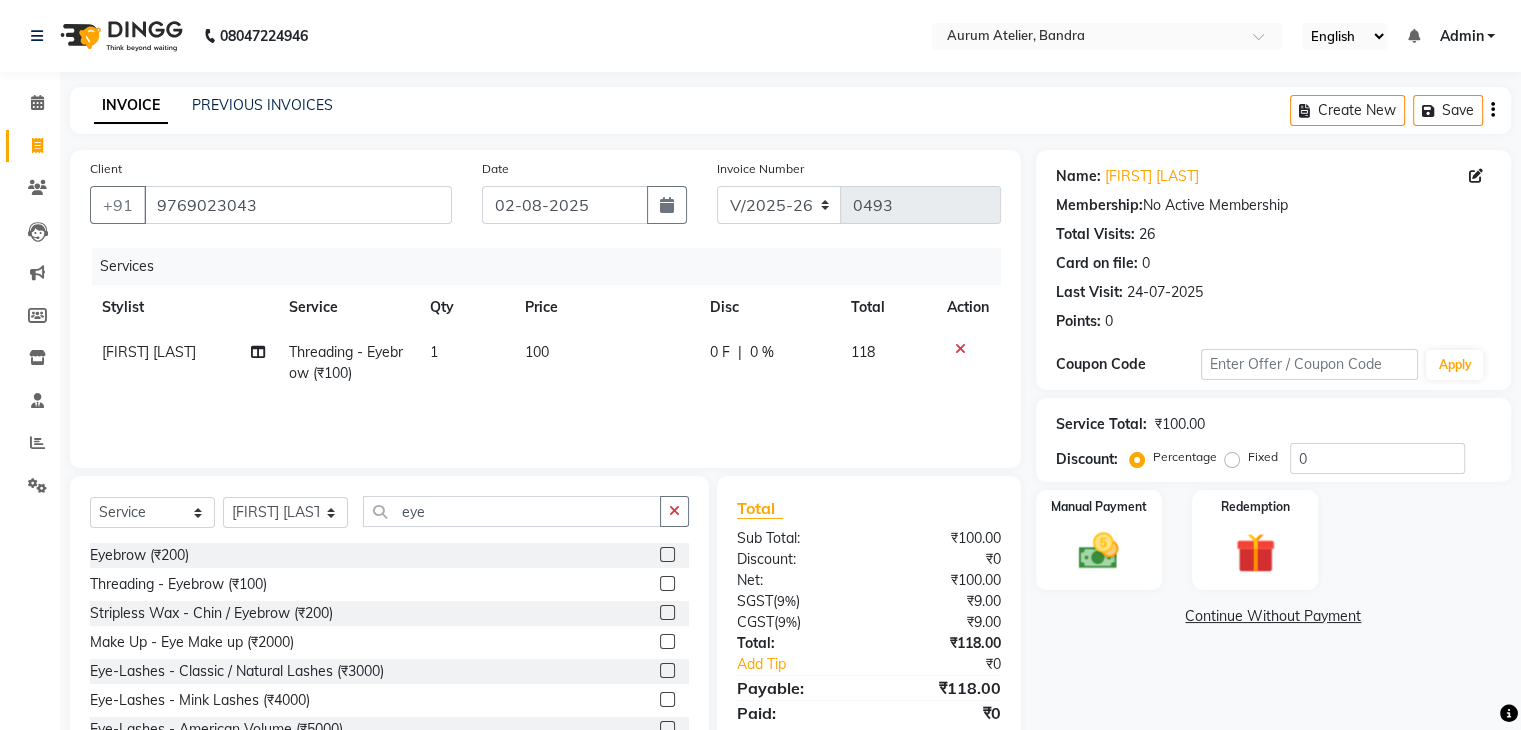 click on "100" 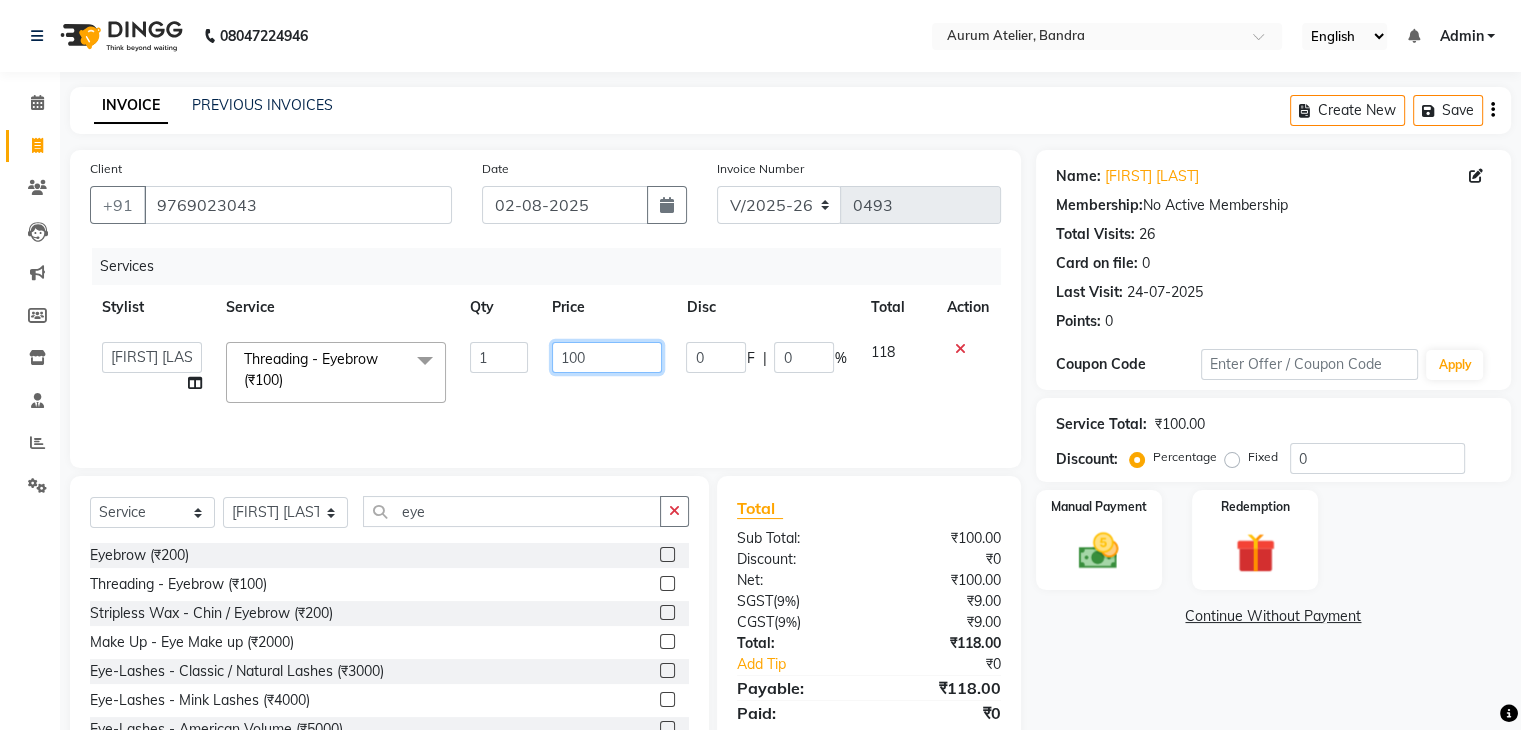 click on "100" 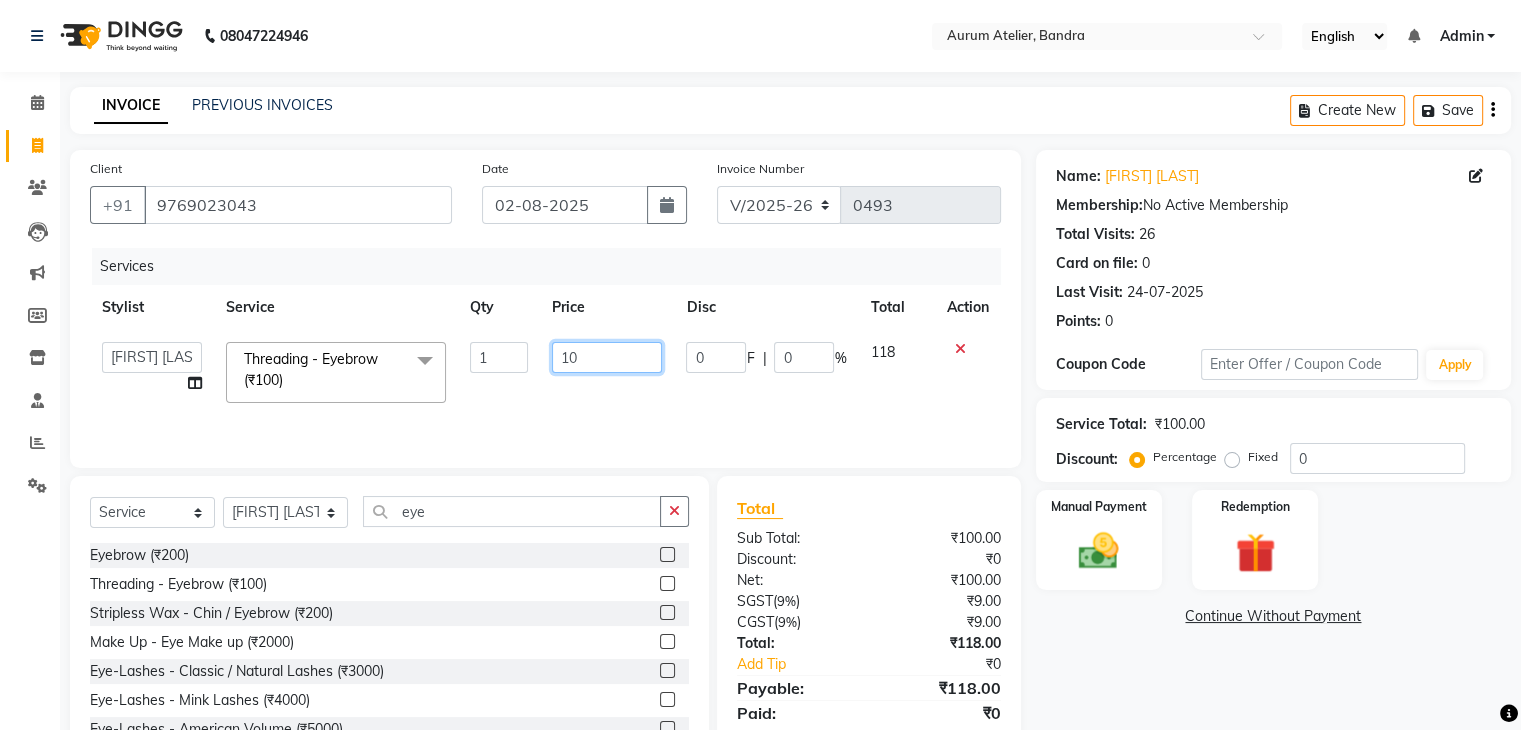 type on "1" 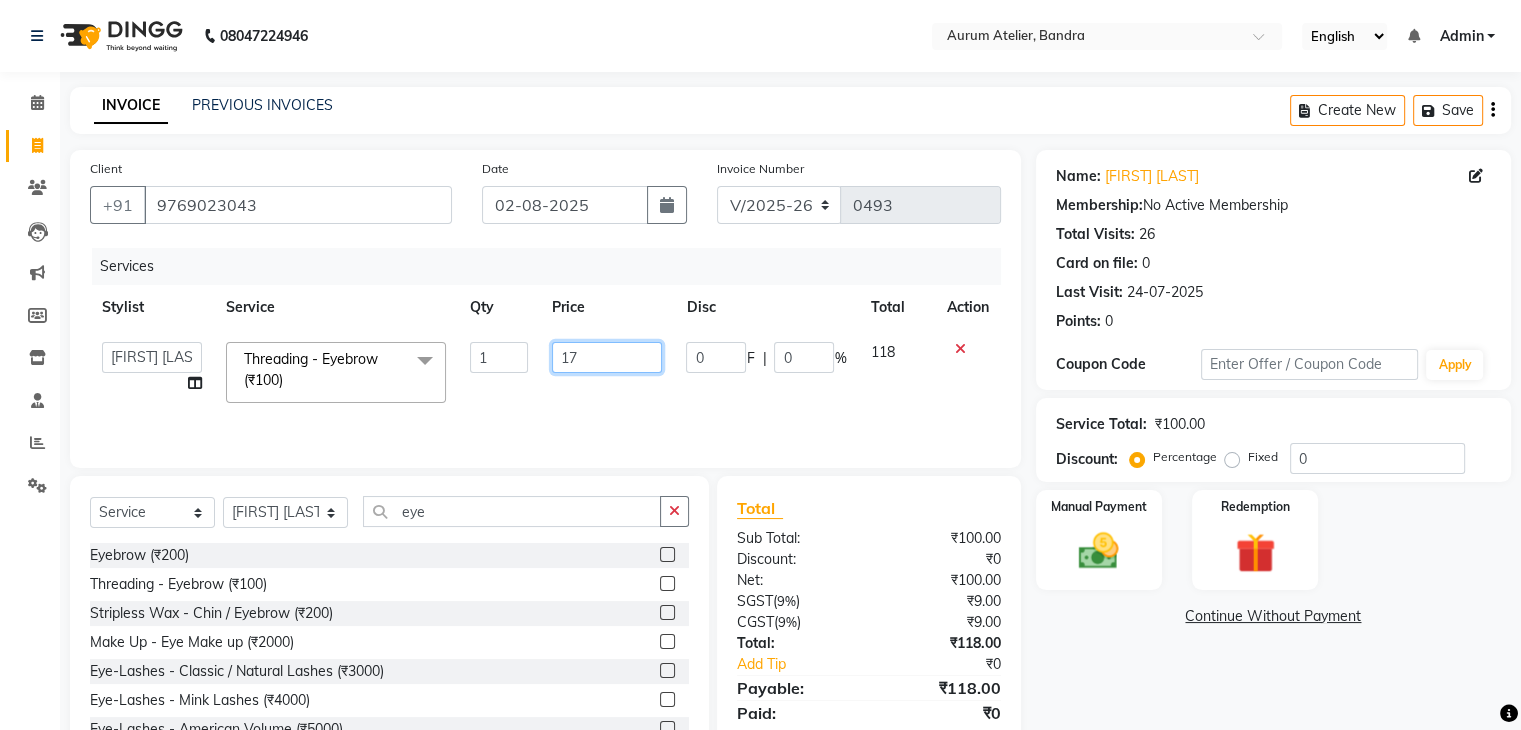 type on "175" 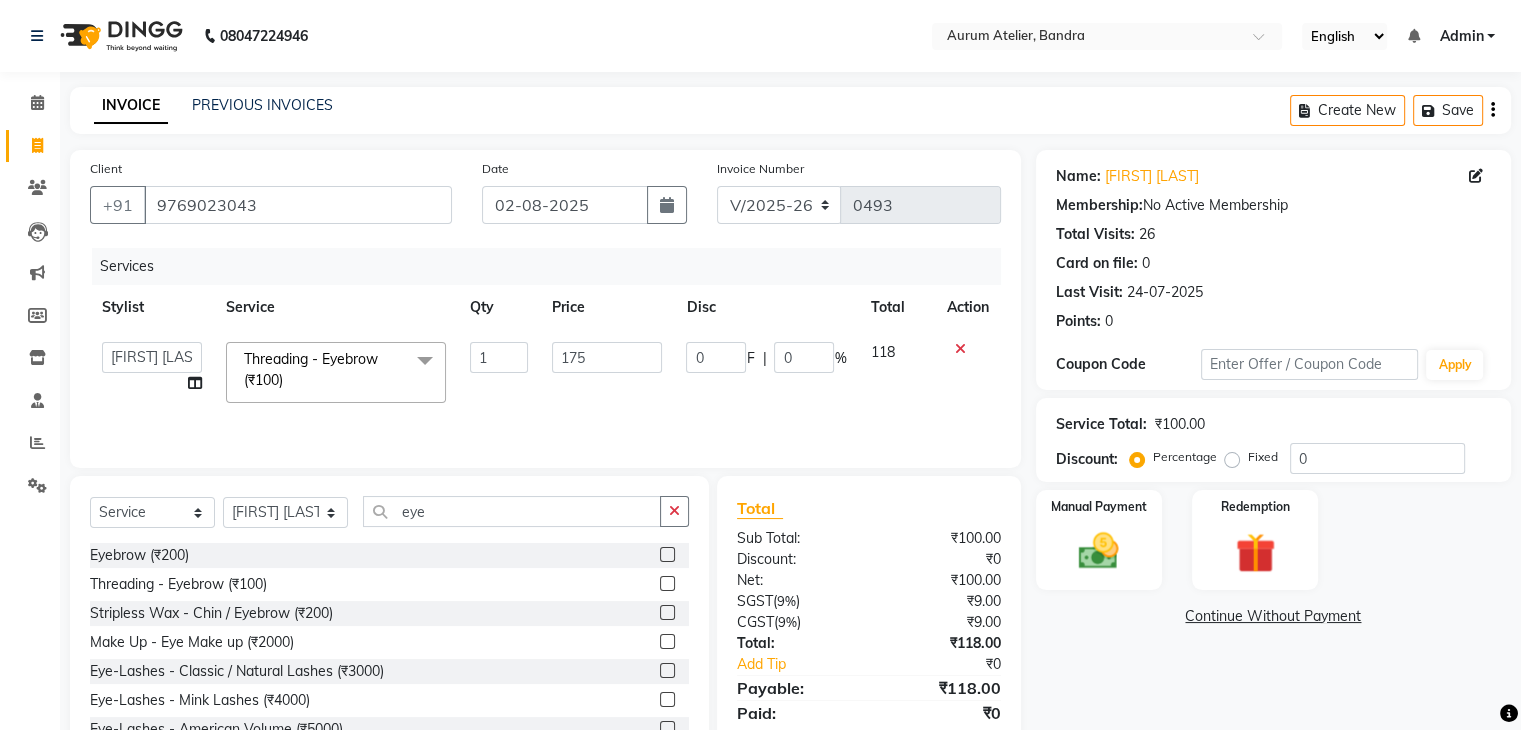 click on "Services Stylist Service Qty Price Disc Total Action [FIRST] [LAST] [FIRST] [FIRST] [LAST] [FIRST] [LAST] [FIRST] [LAST] [FIRST] [LAST] [FIRST] [LAST] [FIRST] [LAST] Threading - Eyebrow ([CURRENCY][PRICE]) x Hair Wash with Conditioning ([CURRENCY][PRICE]) Hair Set ([CURRENCY][PRICE]) Beard Trim ([CURRENCY][PRICE]) Shave ([CURRENCY][PRICE]) Beard Styling ([CURRENCY][PRICE]) Master Haircut (W/O Hair Wash) ([CURRENCY][PRICE]) CREATIVE MALE HAIRCUT WITH WASH ([CURRENCY][PRICE]) Baby Mundan ([CURRENCY][PRICE]) Hair Wash With Conditioning (L'Oreal) - Up to Shoulder ([CURRENCY][PRICE]) Hair Wash With Conditioning (L'Oreal) - Below Shoulder ([CURRENCY][PRICE]) Hair Wash With Conditioning (L'Oreal) - Up to Waist ([CURRENCY][PRICE]) Hair Wash With Conditiong (Moroccanoil / Naturica / Keratin)- Up to Shoulder ([CURRENCY][PRICE]) Hair Wash With Conditiong (Moroccanoil / Naturica / Keratin)- Below Shoulder ([CURRENCY][PRICE]) Hair Wash With Conditiong (Moroccanoil / Naturica / Keratin)- Up to Waist ([CURRENCY][PRICE]) CREATIVE MALE HAIRCUT W/O WASH ([CURRENCY][PRICE]) CREATIVE FEMALE HAIRCUT WITH WASH ([CURRENCY][PRICE]) CREATIVE FEMALE HAIRCUT W/O WASH ([CURRENCY][PRICE]) FACE MASSAGE ([CURRENCY][PRICE]) 1 0" 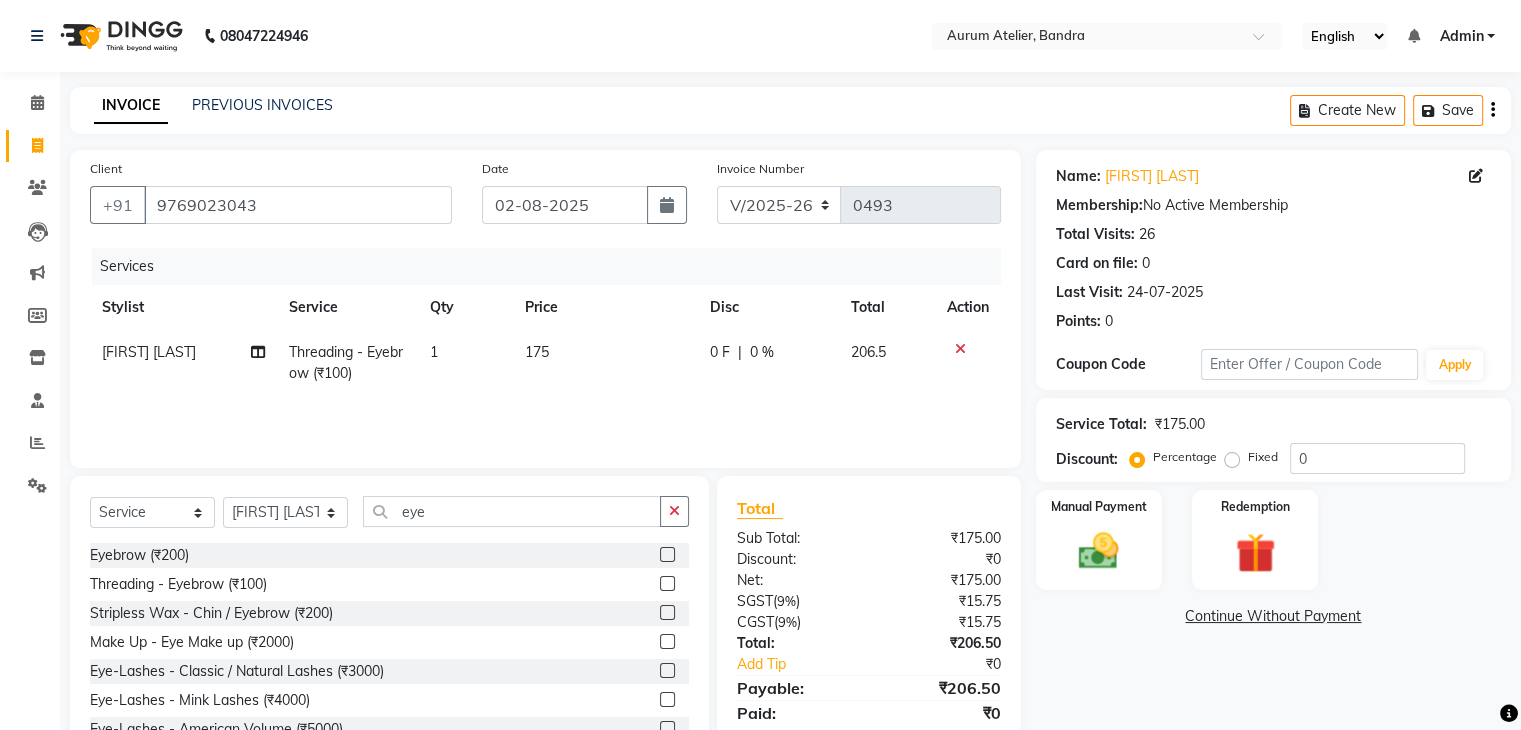 click on "175" 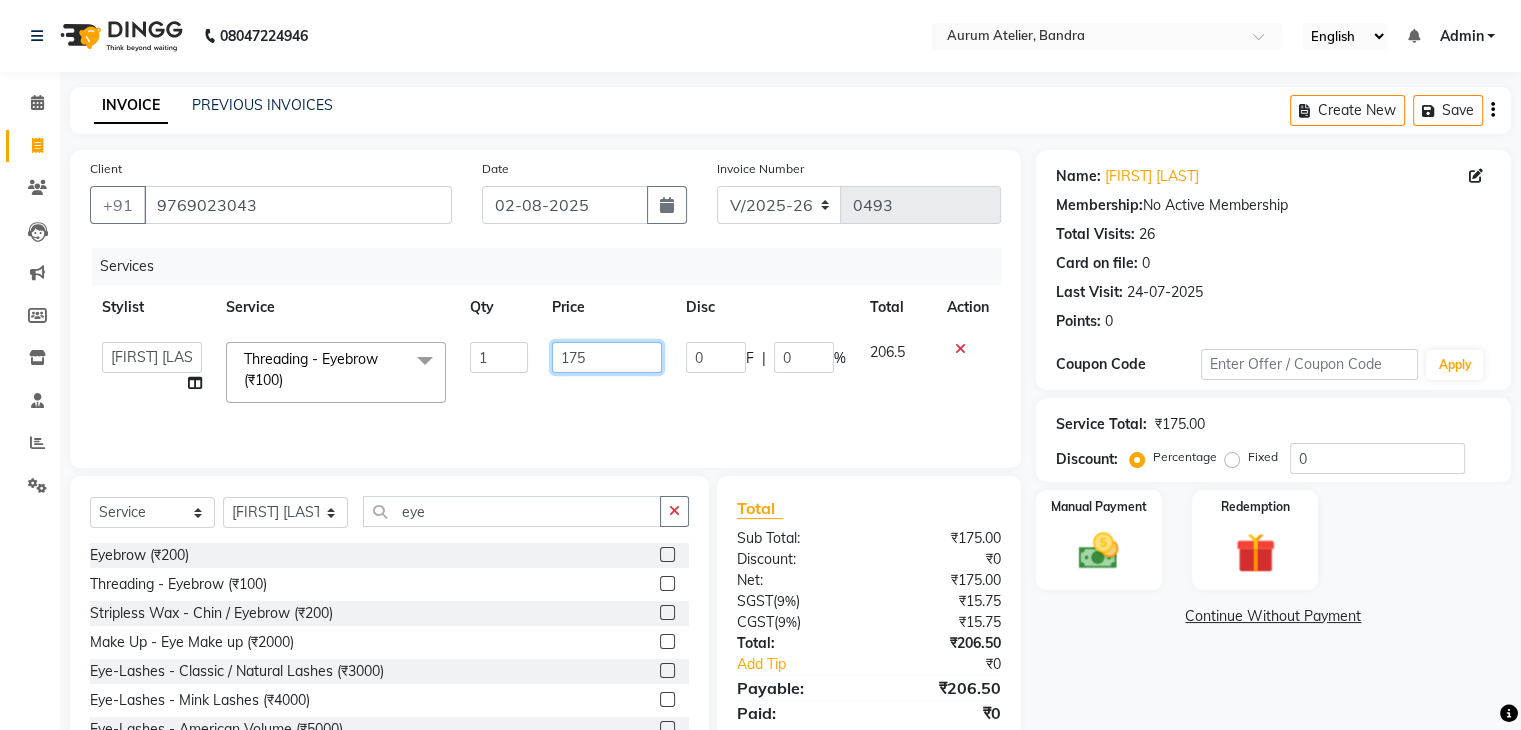 click on "175" 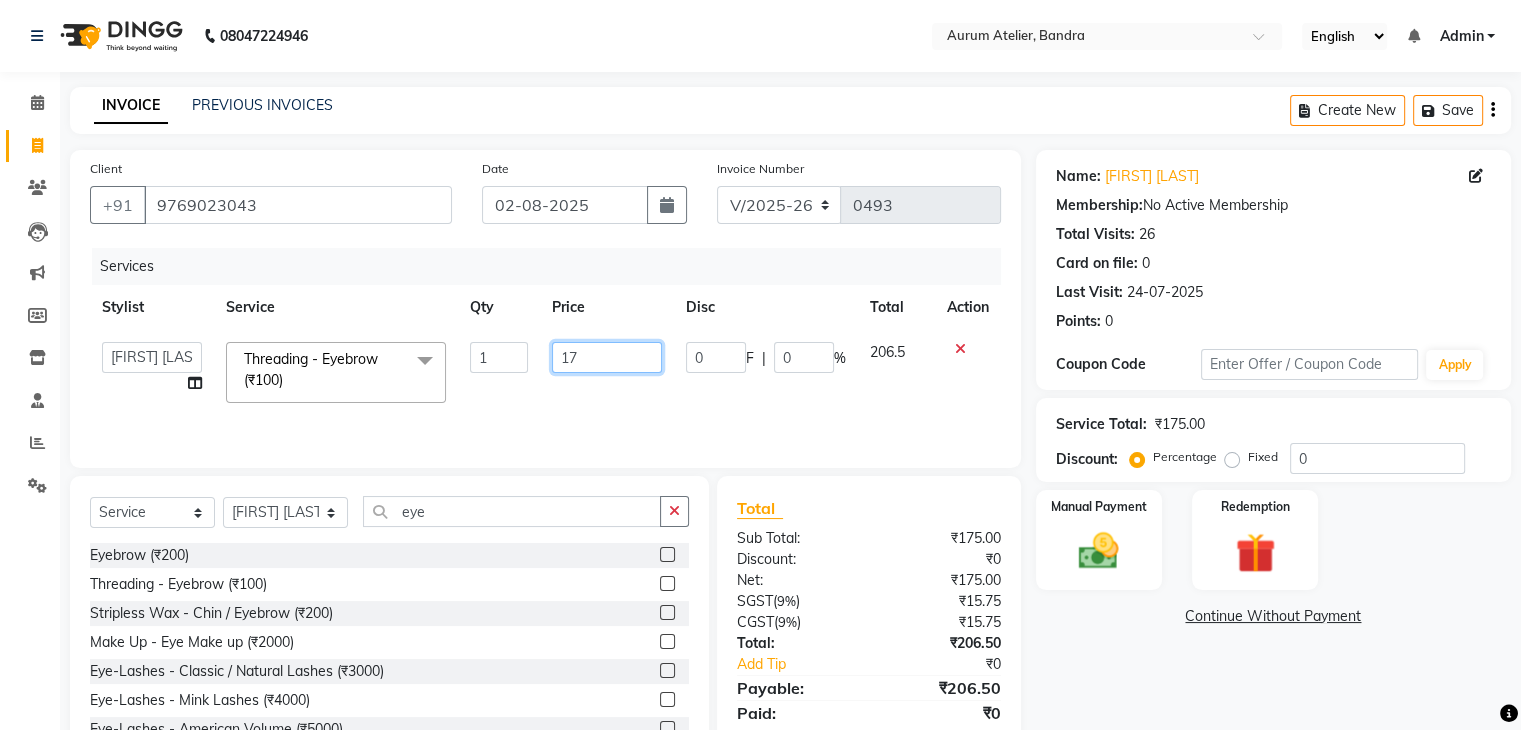 type on "1" 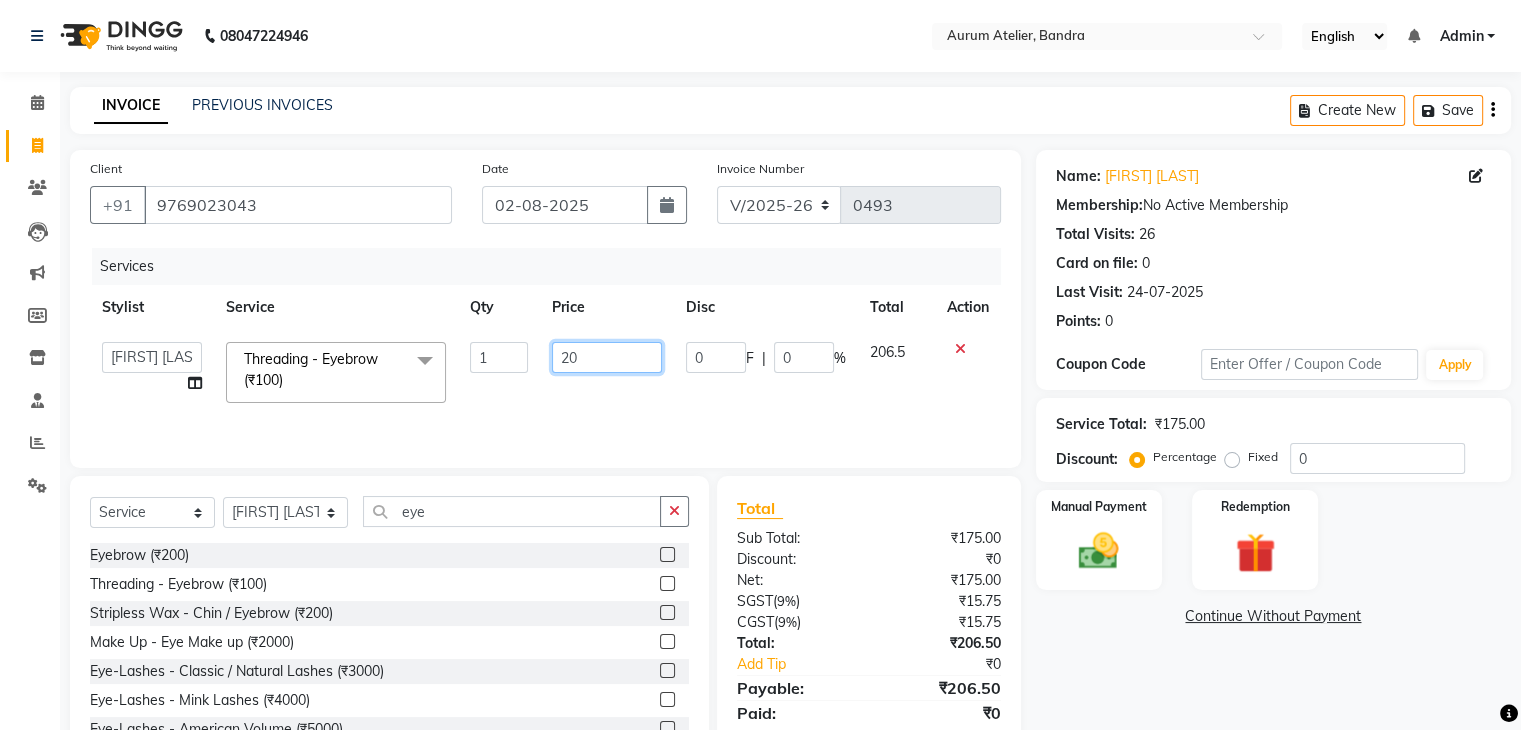 type on "200" 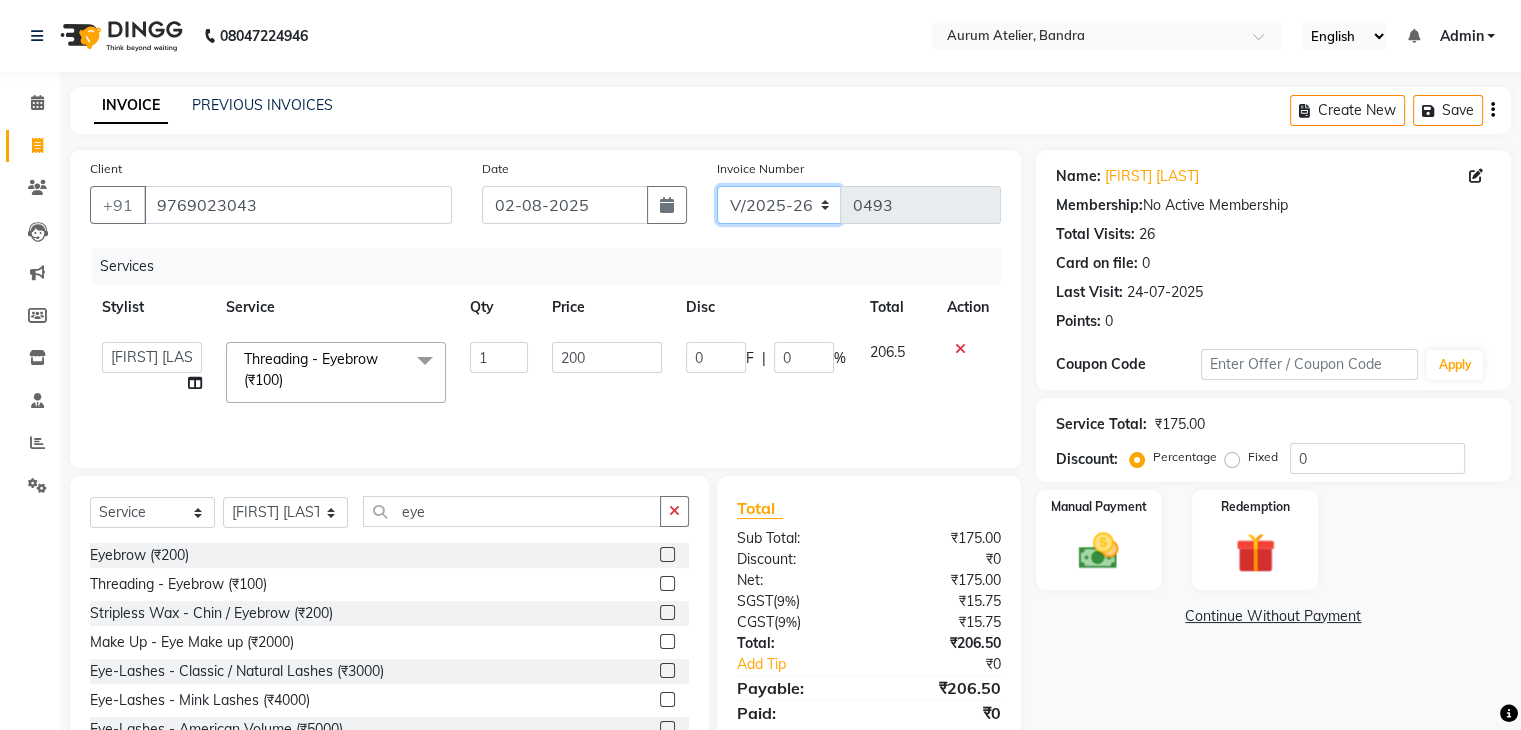 click on "C/2025-26 V/2025 V/2025-26" 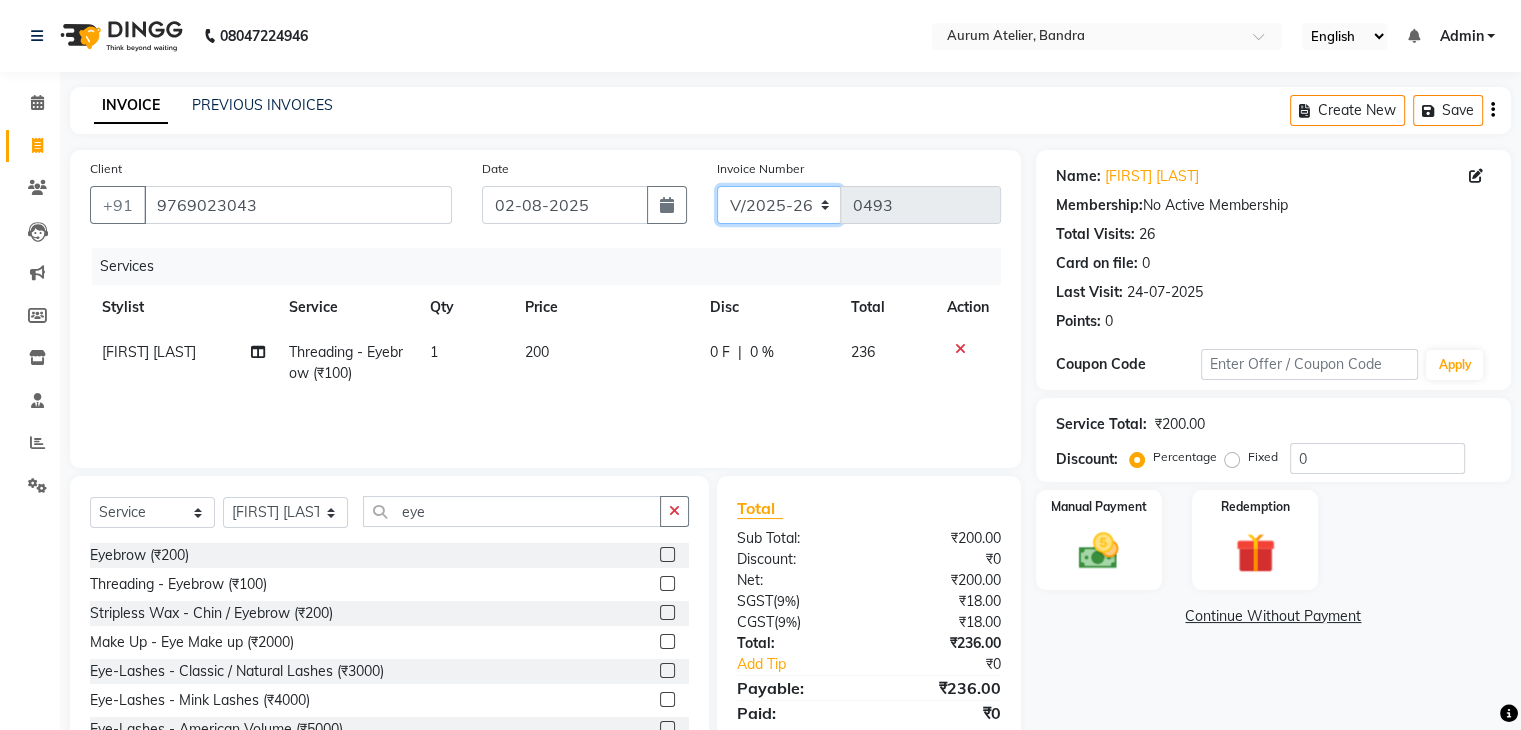 select on "7590" 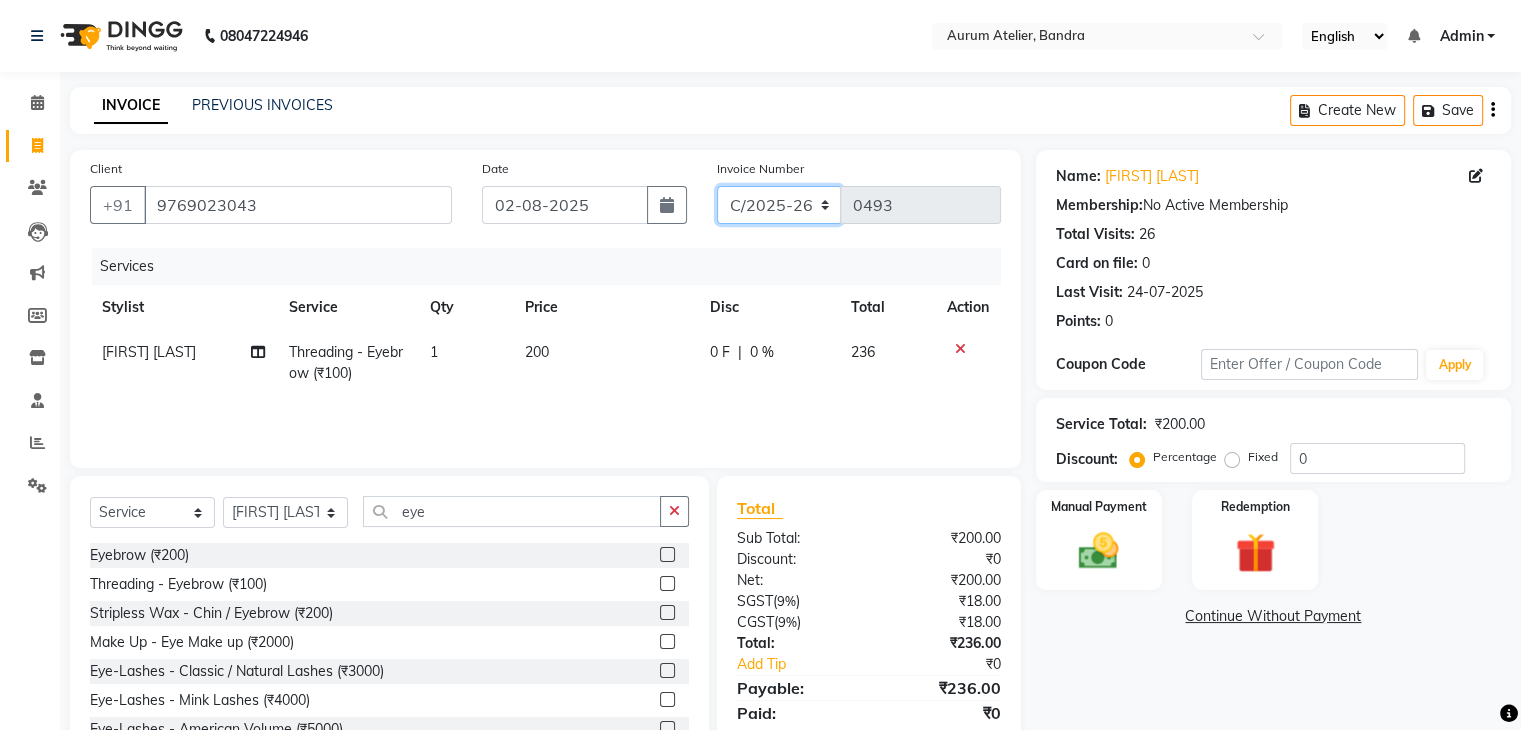 click on "C/2025-26 V/2025 V/2025-26" 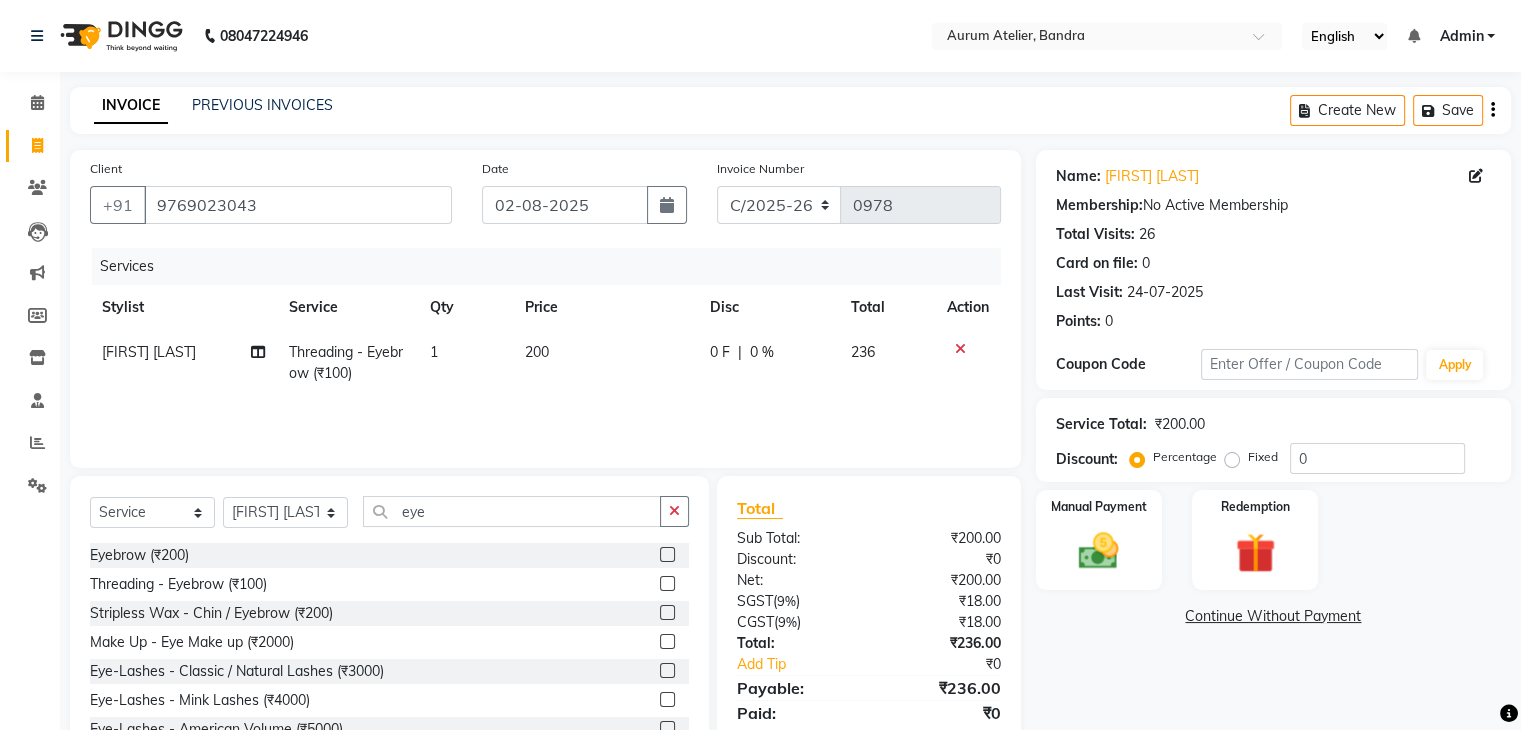 click 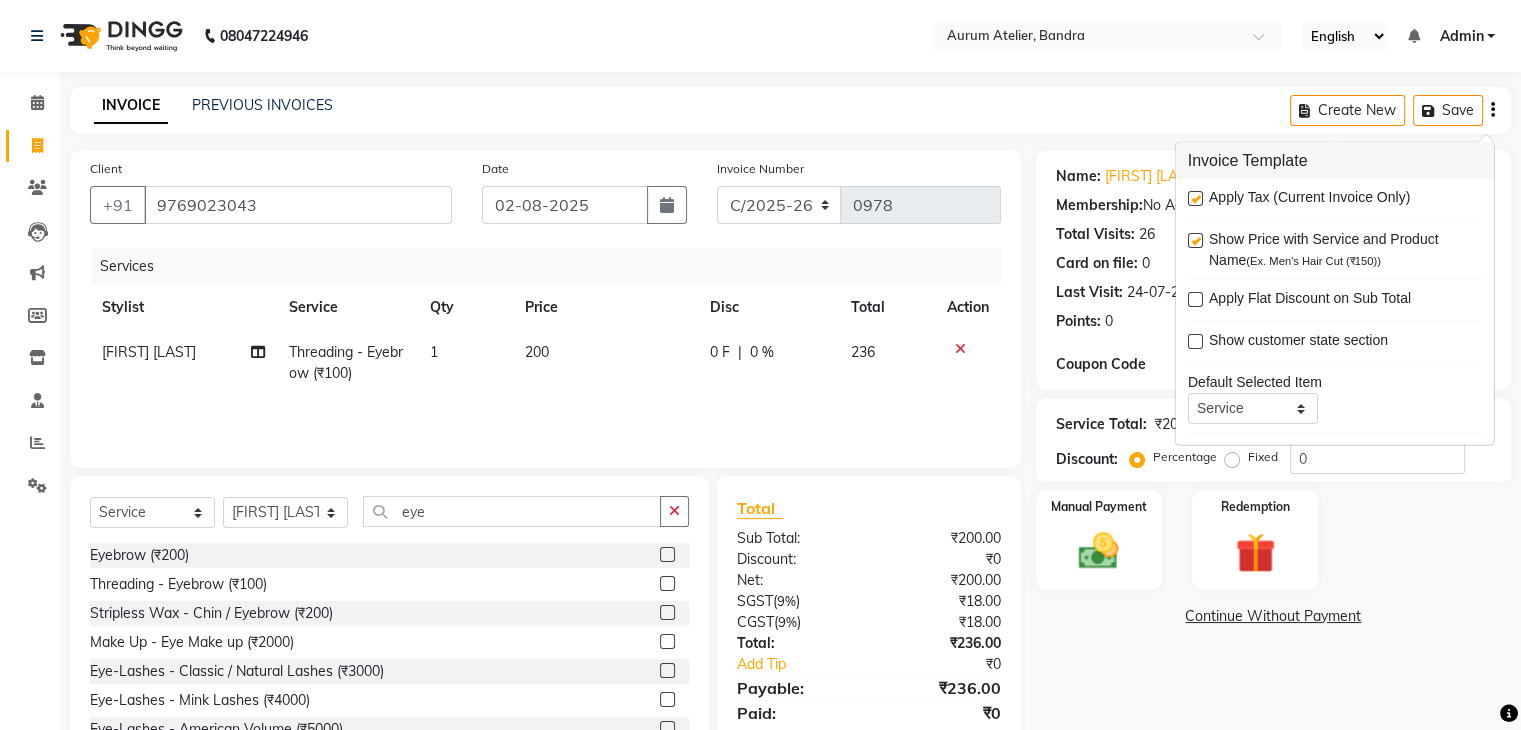 click at bounding box center (1195, 198) 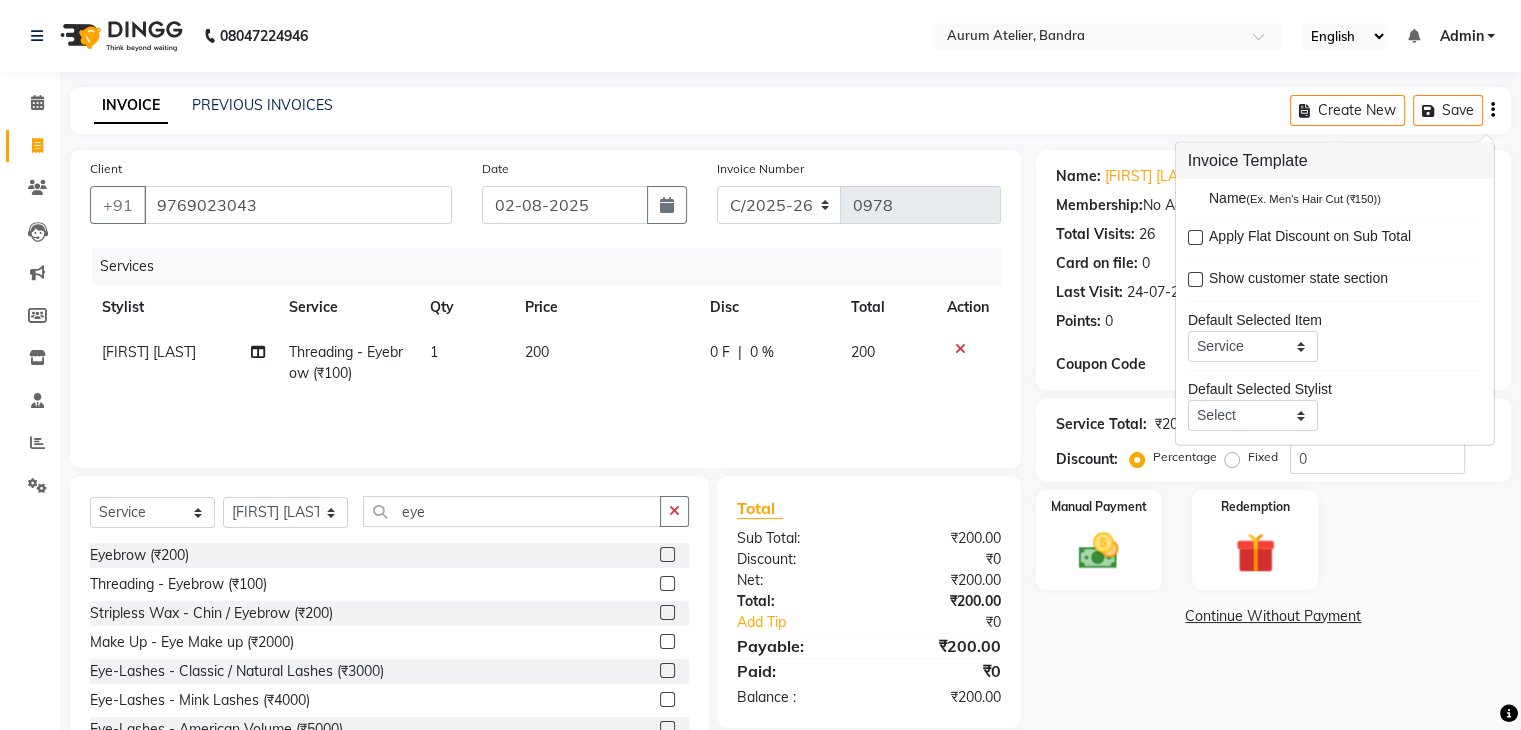 scroll, scrollTop: 96, scrollLeft: 0, axis: vertical 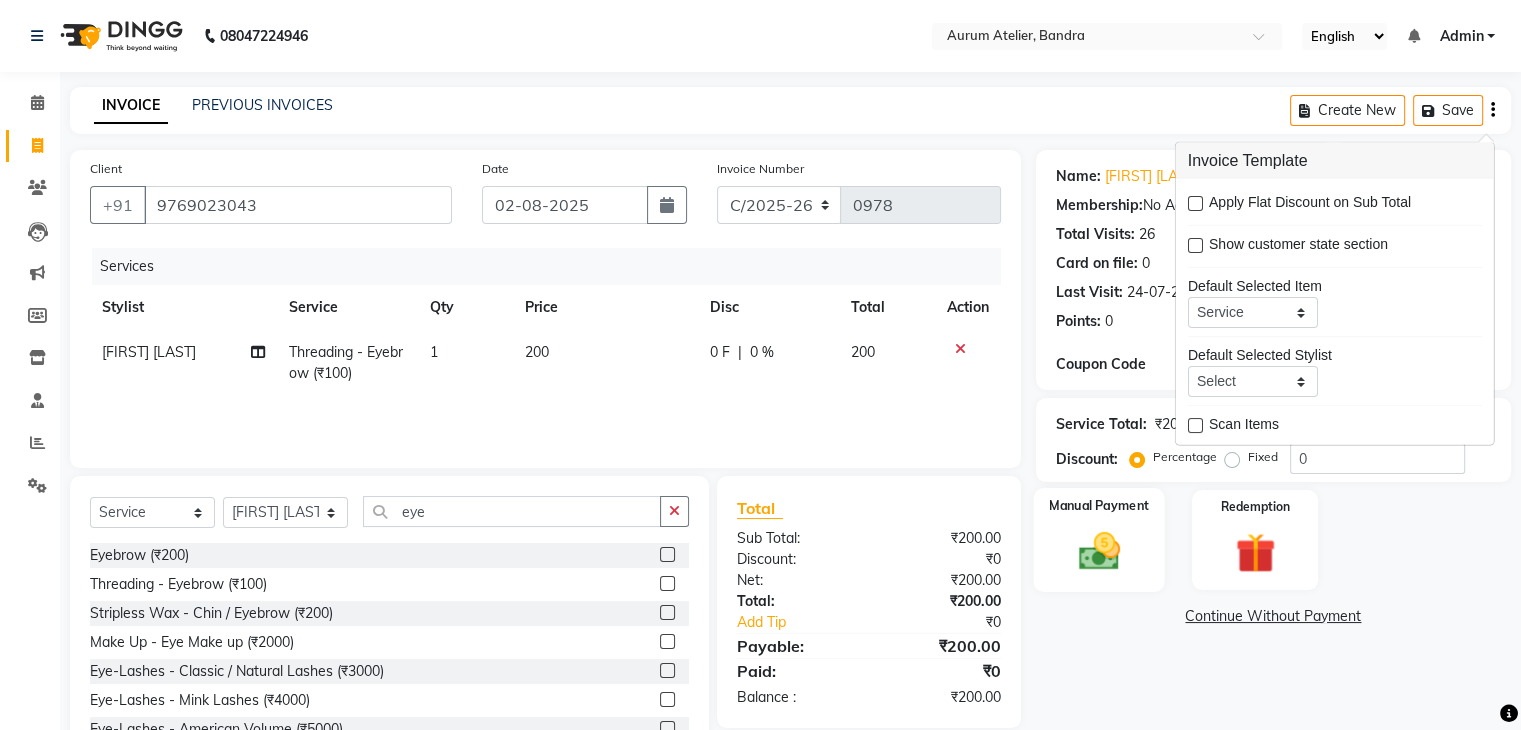 click 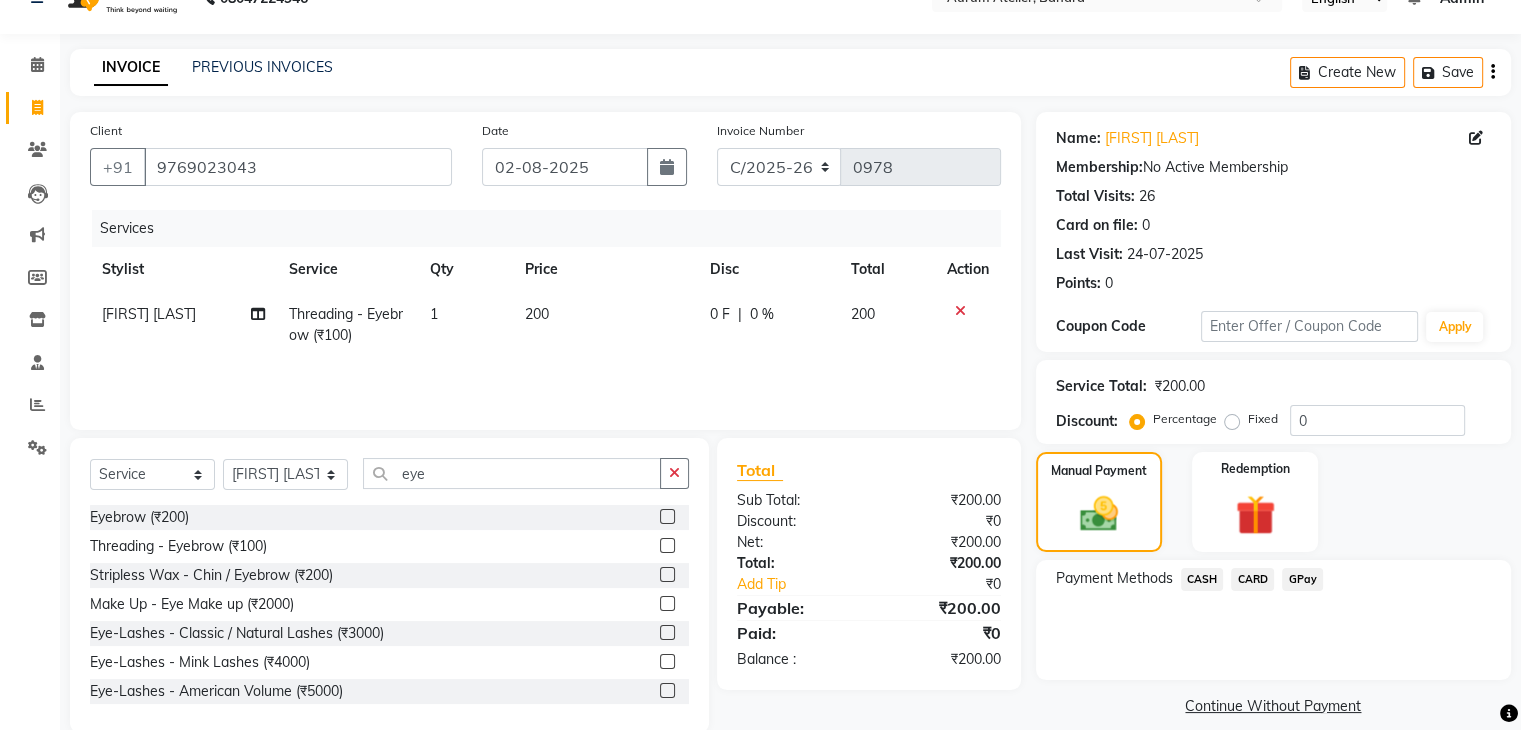 scroll, scrollTop: 72, scrollLeft: 0, axis: vertical 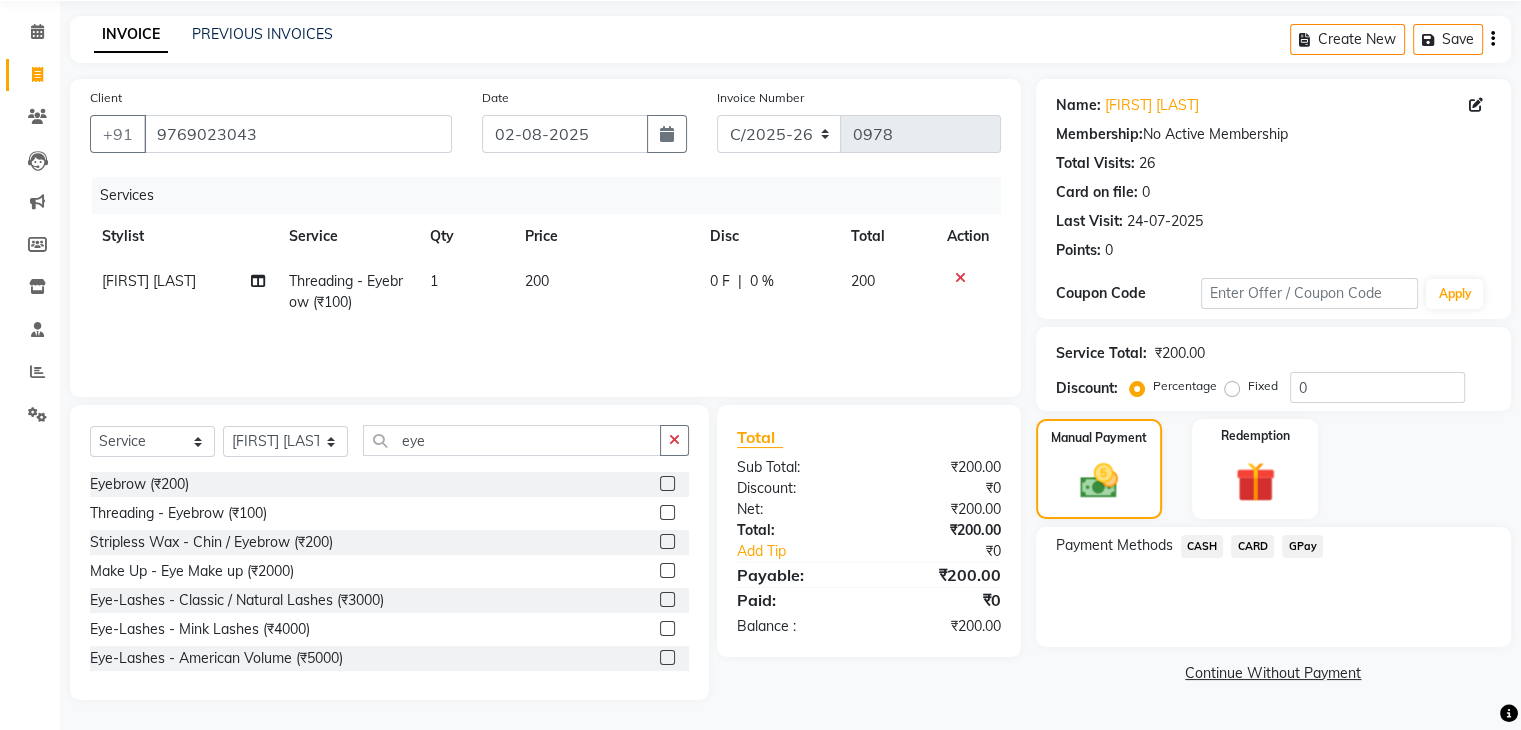 click on "CASH" 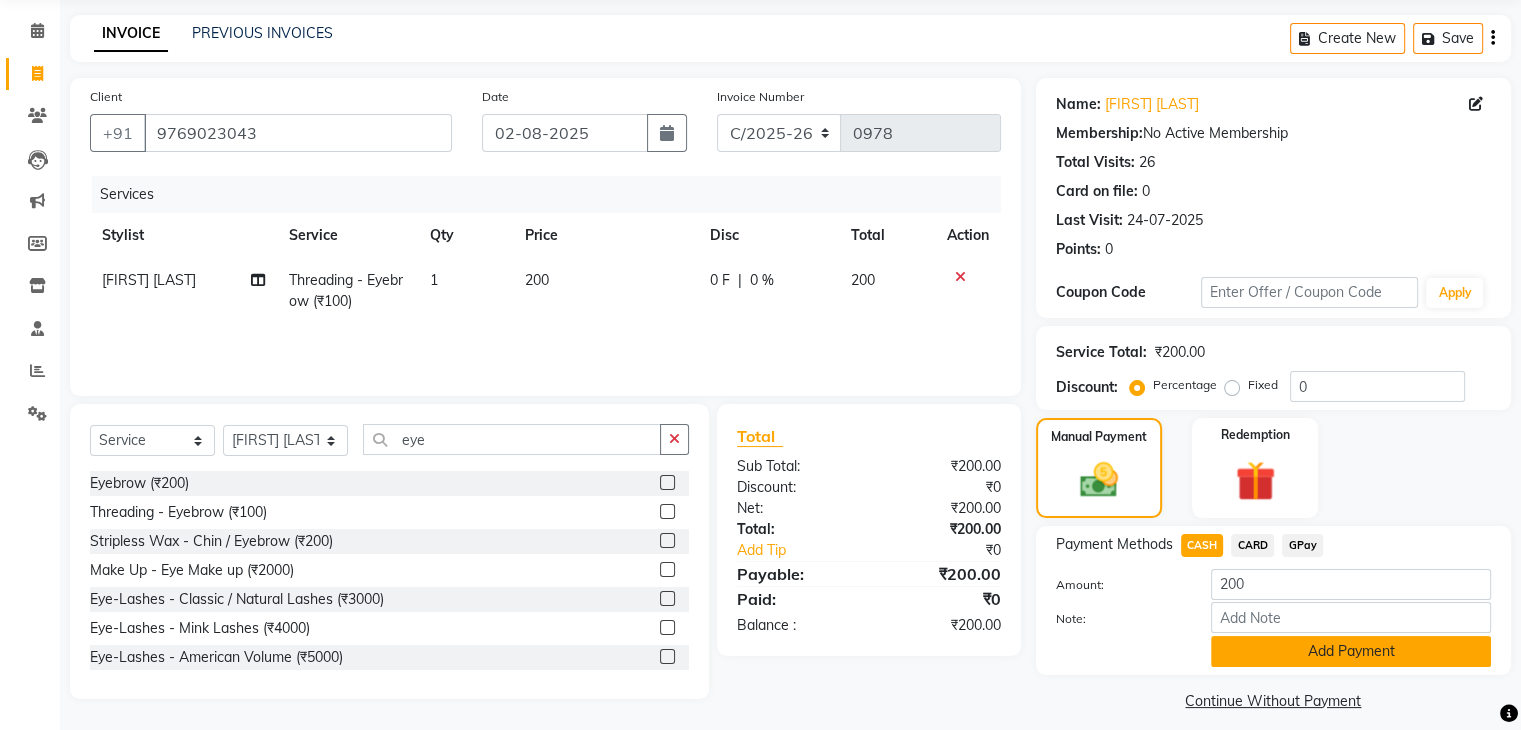 click on "Add Payment" 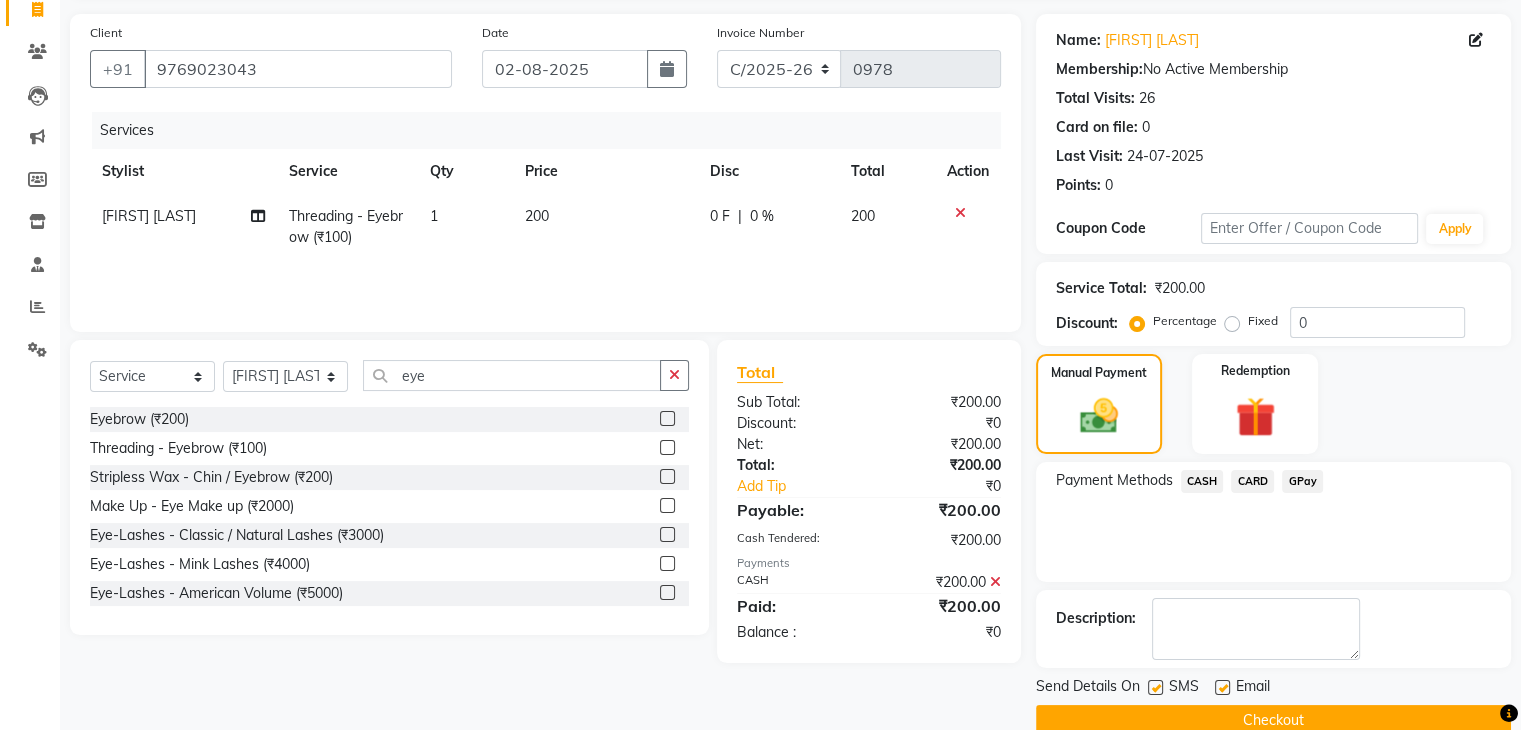 scroll, scrollTop: 171, scrollLeft: 0, axis: vertical 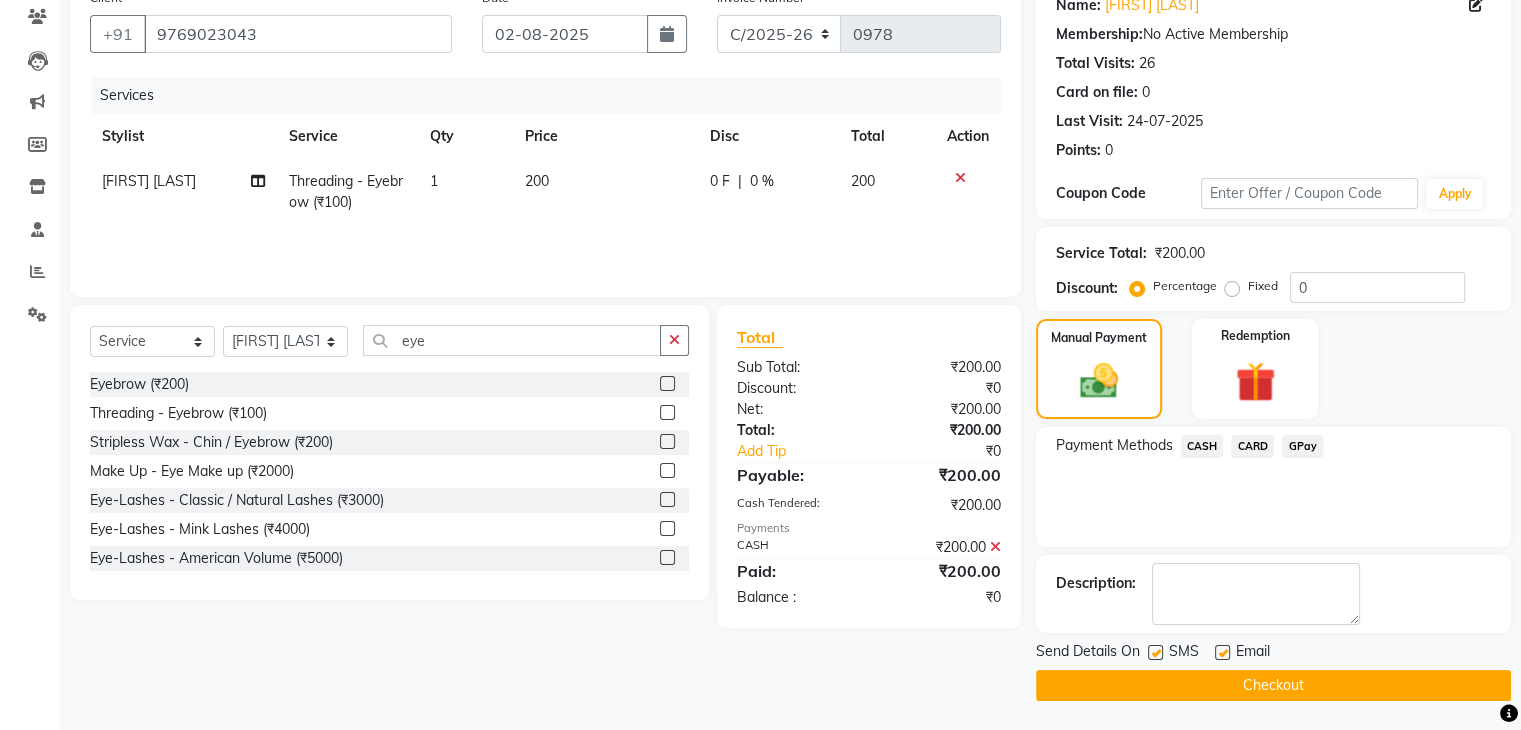 click on "Checkout" 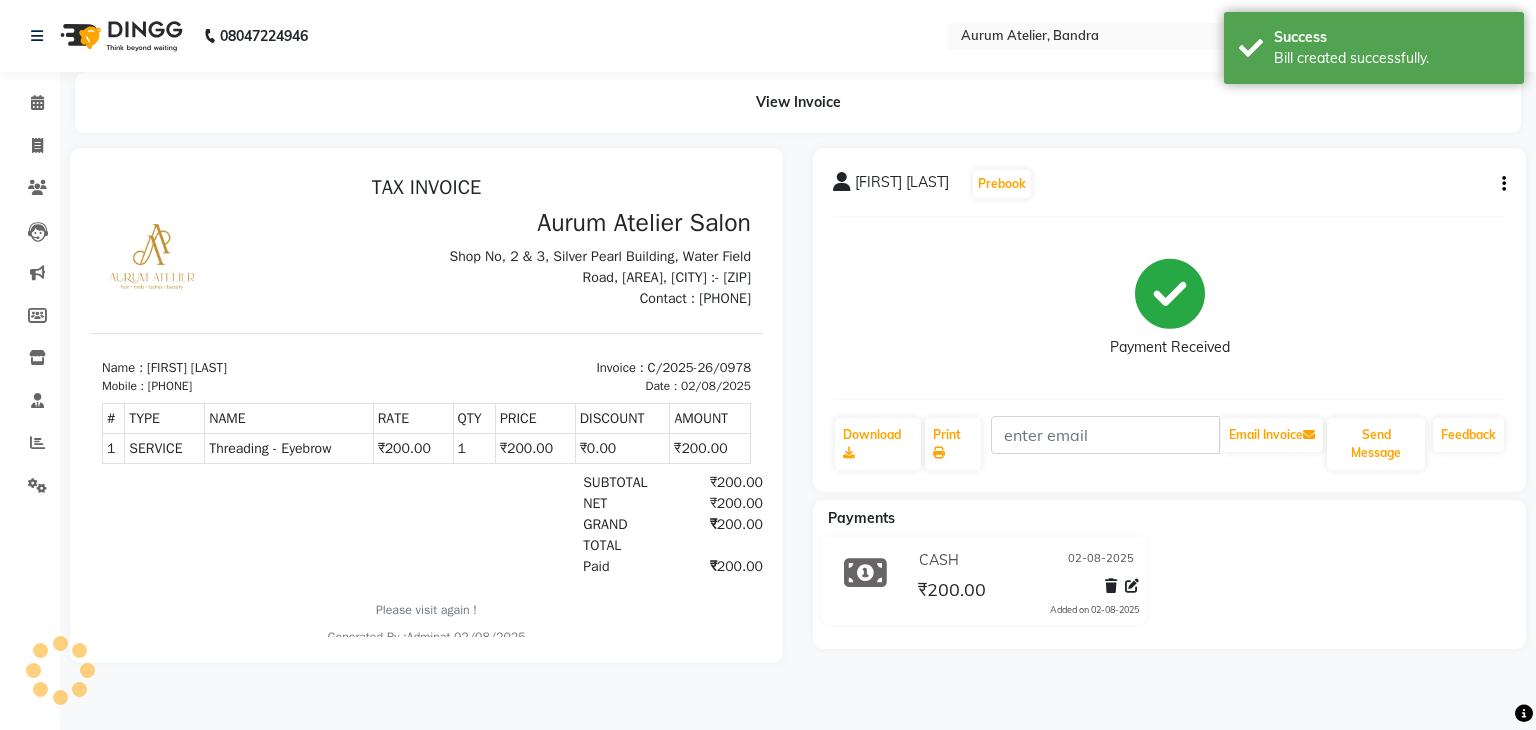 scroll, scrollTop: 0, scrollLeft: 0, axis: both 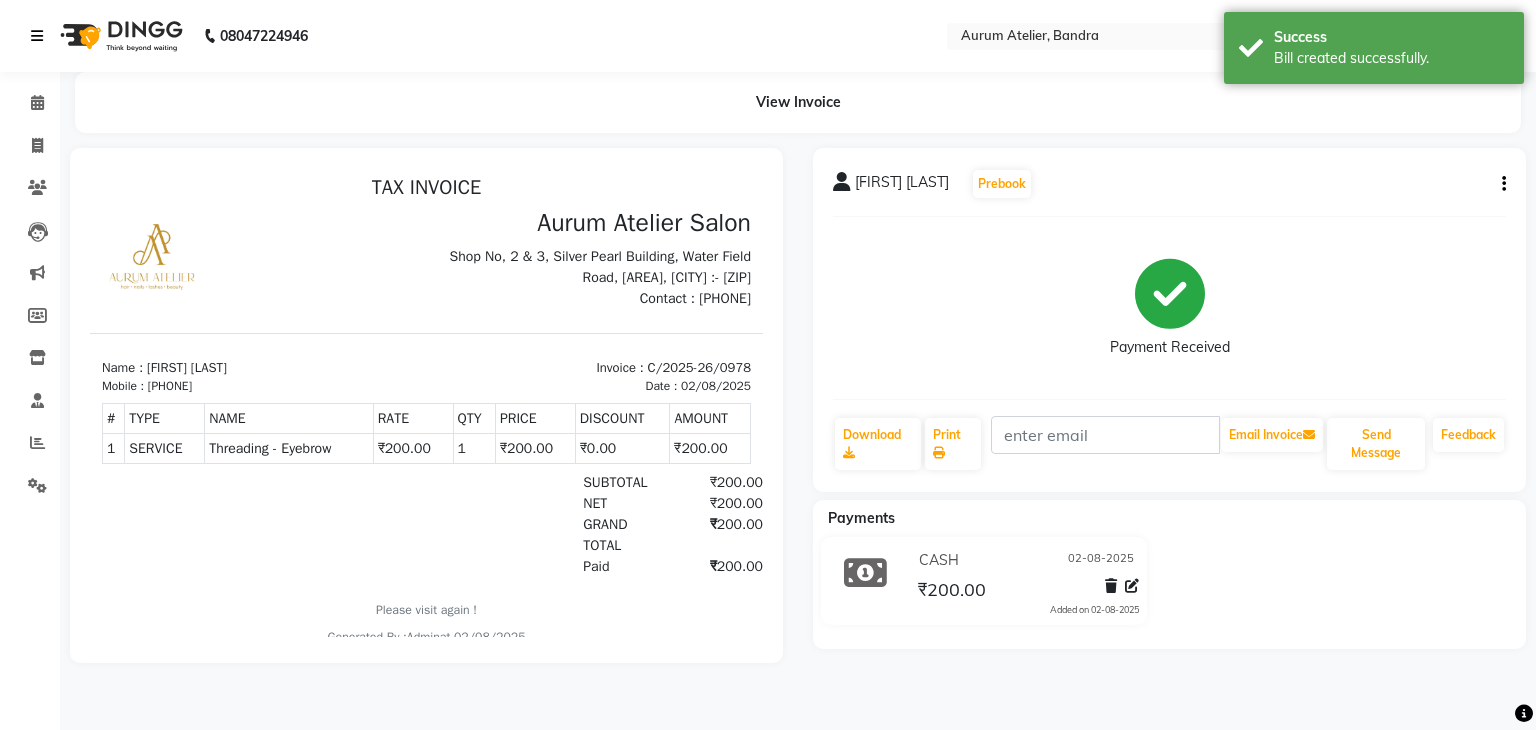 select on "service" 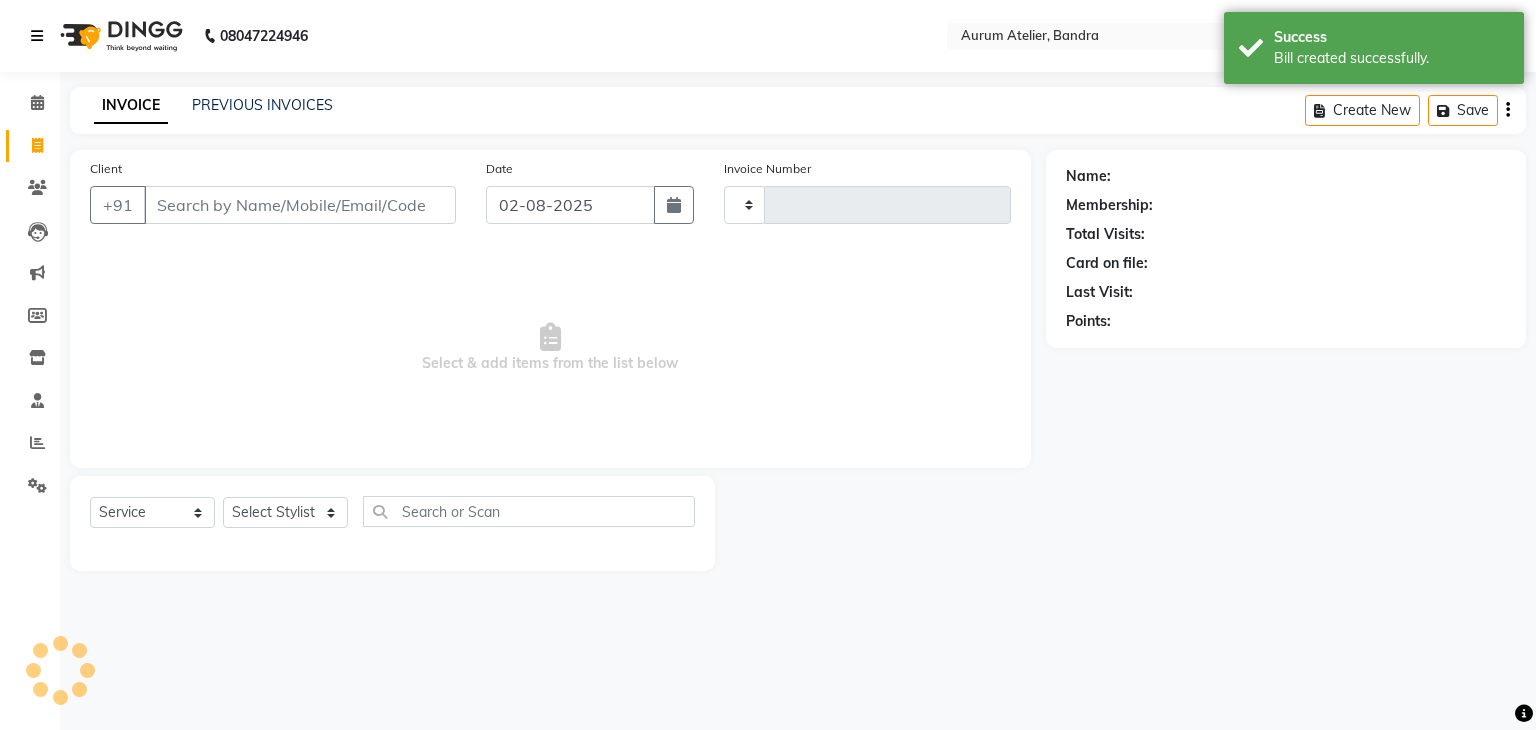 type on "0493" 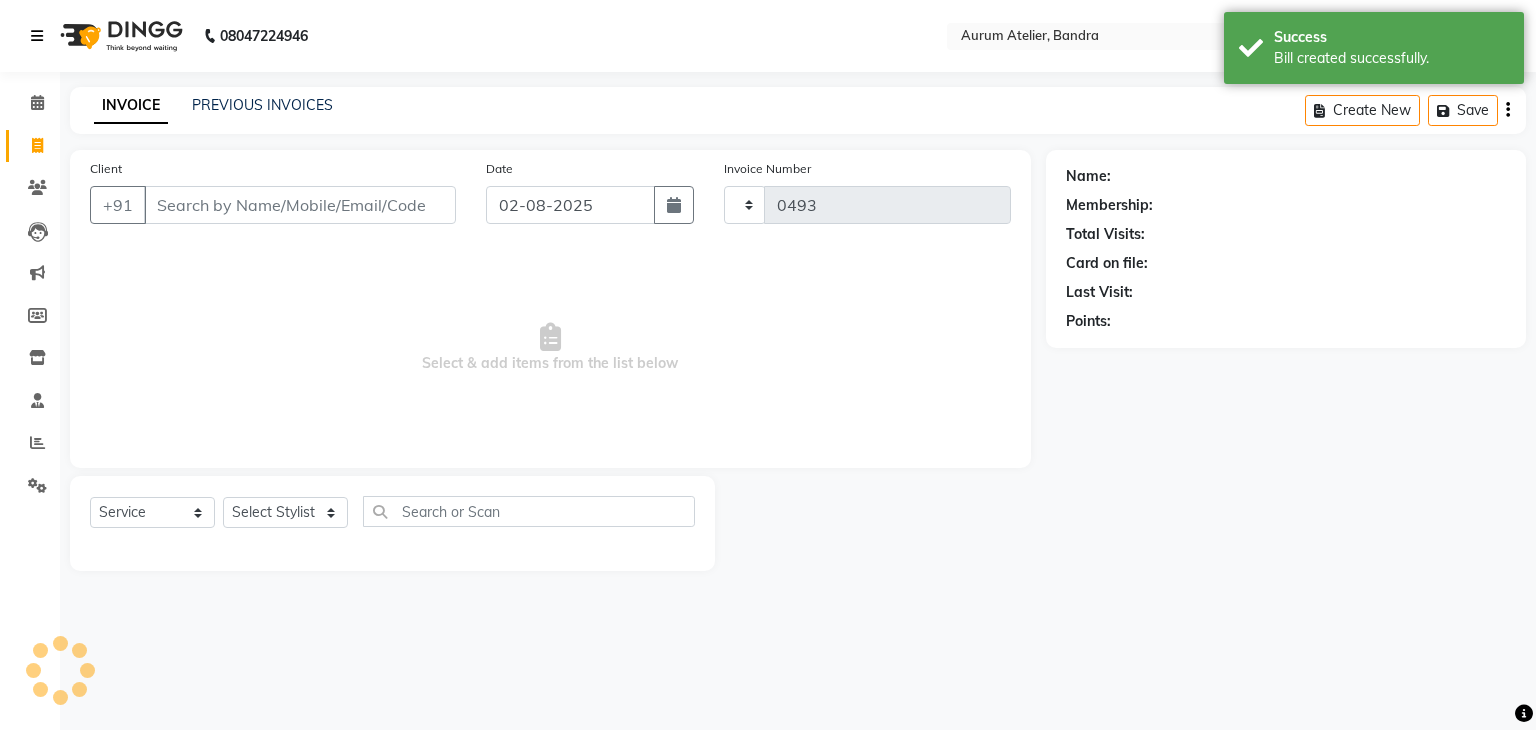select on "7410" 